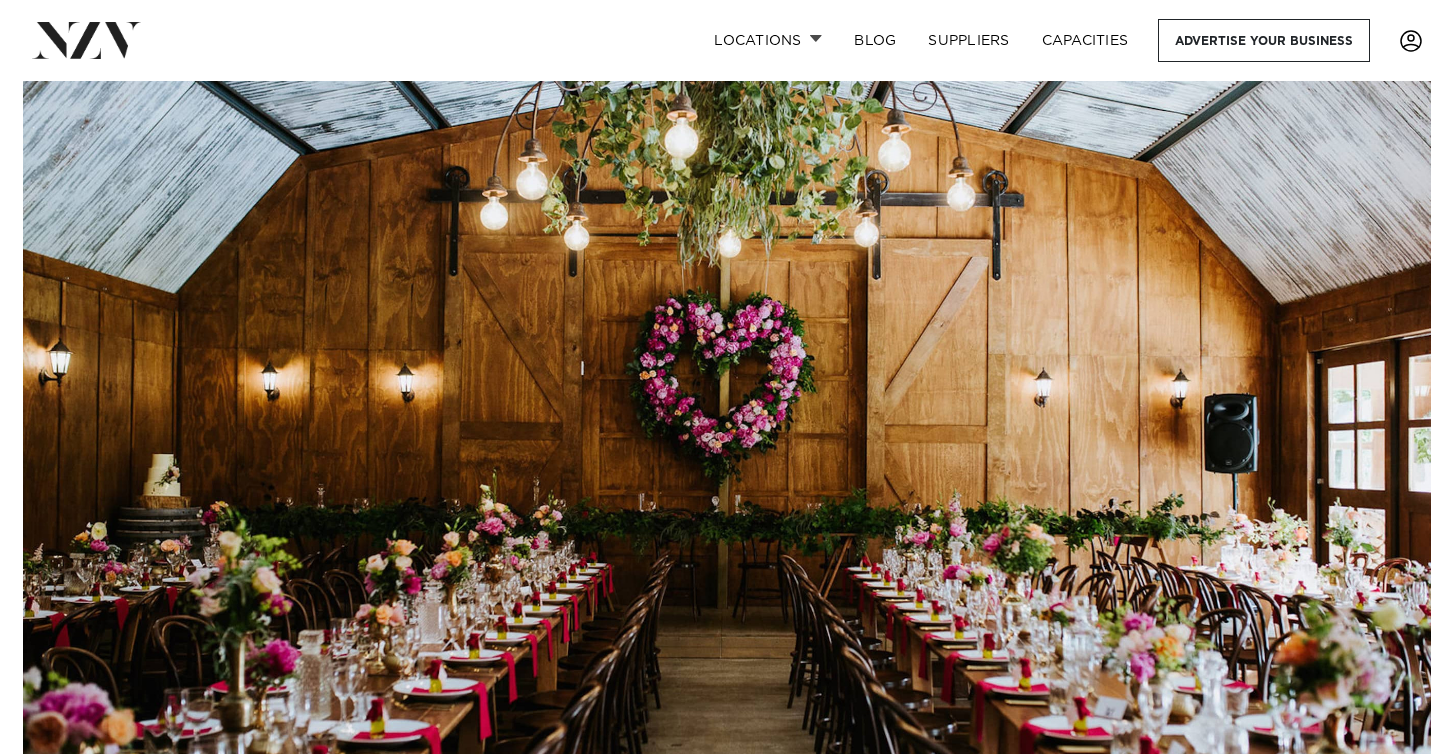 scroll, scrollTop: 0, scrollLeft: 0, axis: both 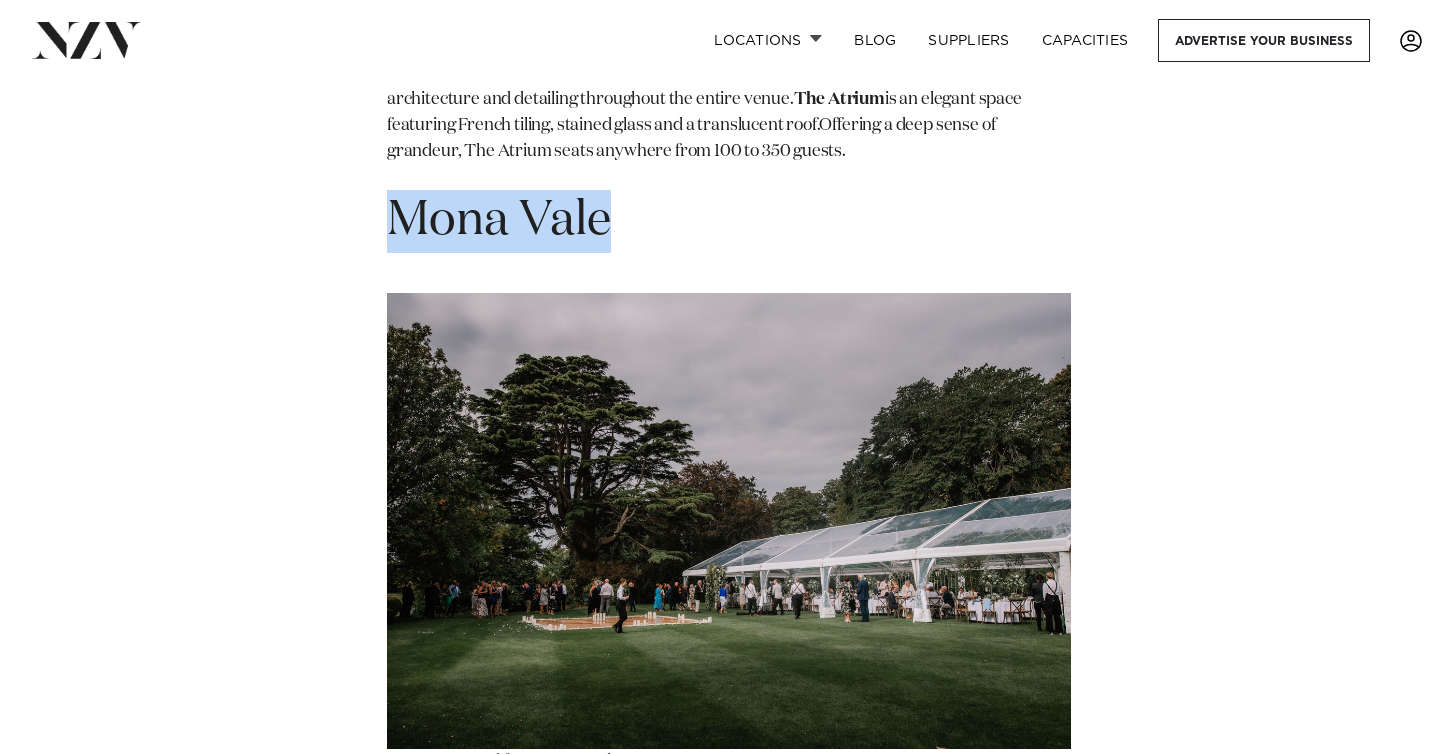 drag, startPoint x: 625, startPoint y: 233, endPoint x: 389, endPoint y: 227, distance: 236.07626 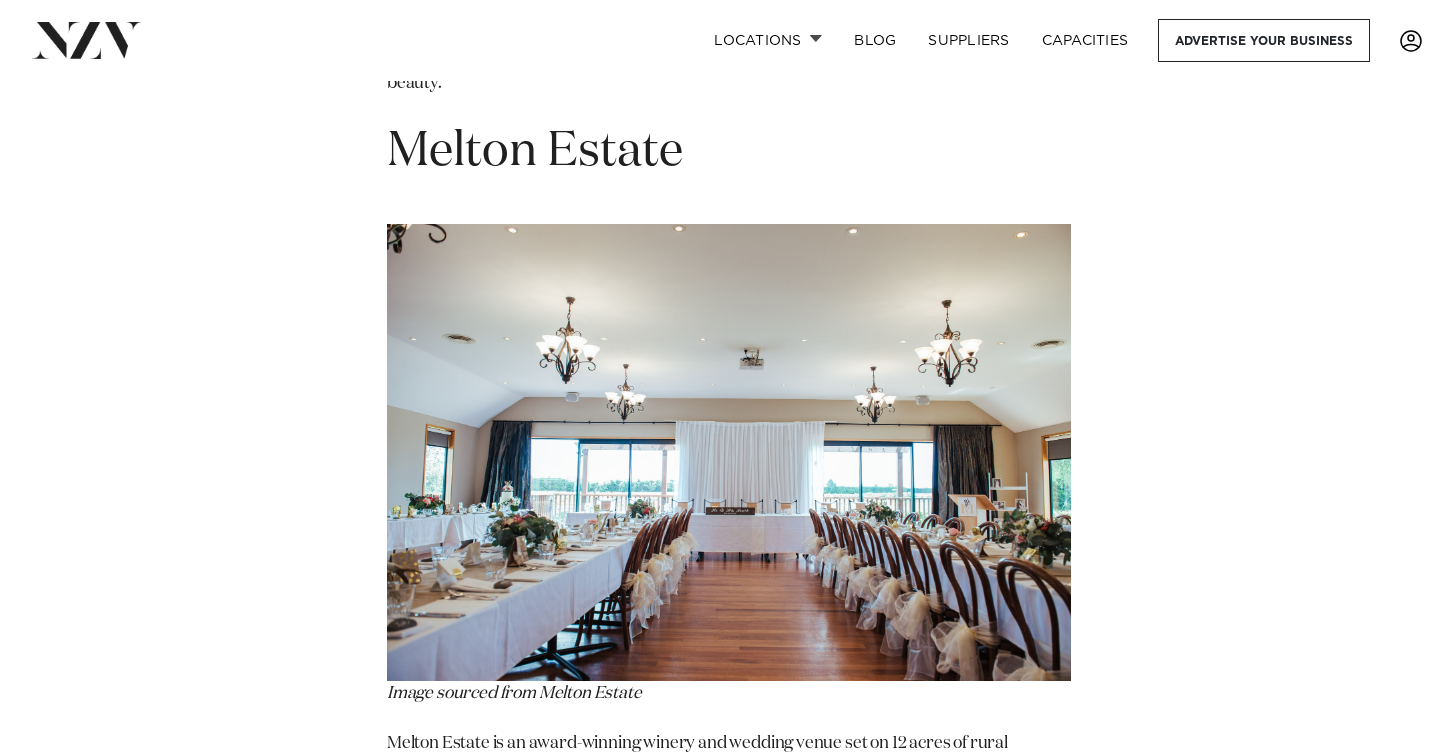 scroll, scrollTop: 10110, scrollLeft: 0, axis: vertical 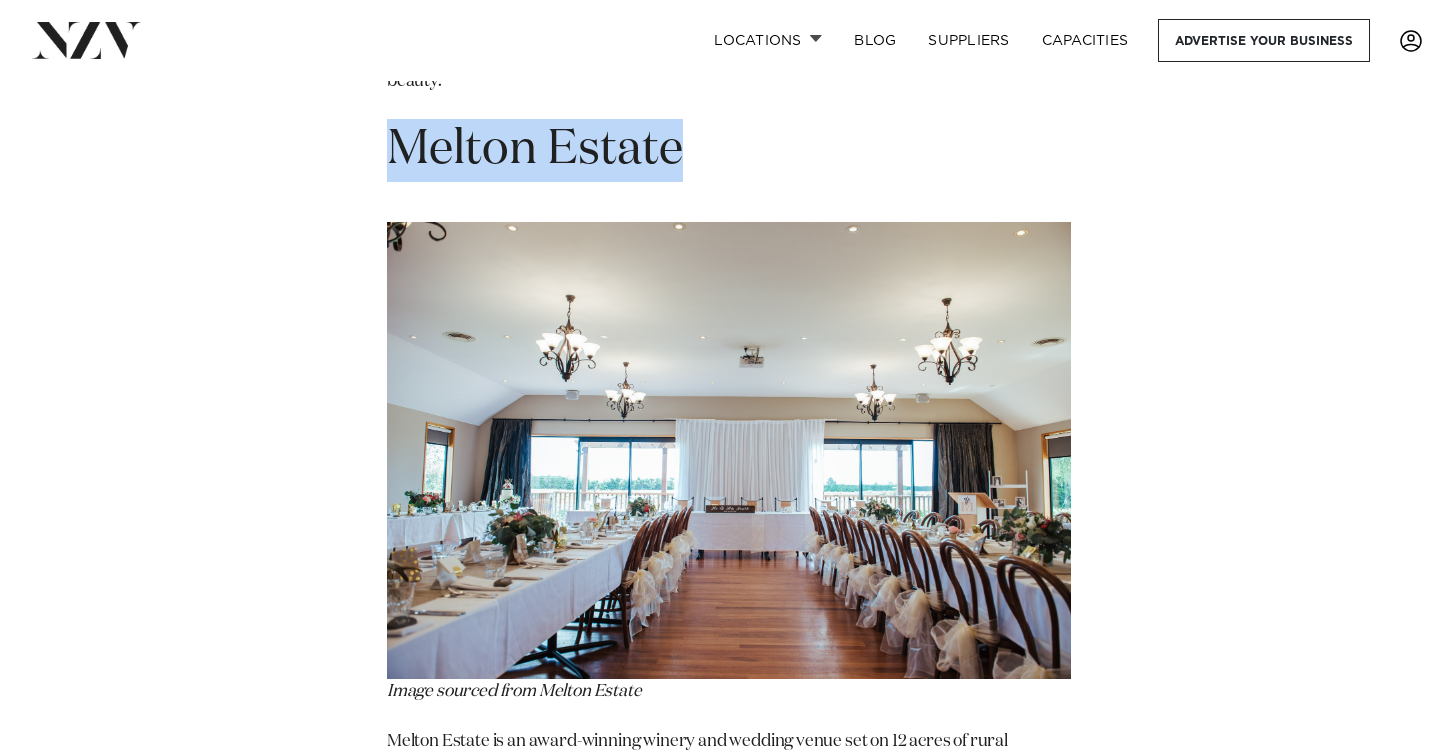 drag, startPoint x: 693, startPoint y: 160, endPoint x: 399, endPoint y: 146, distance: 294.33313 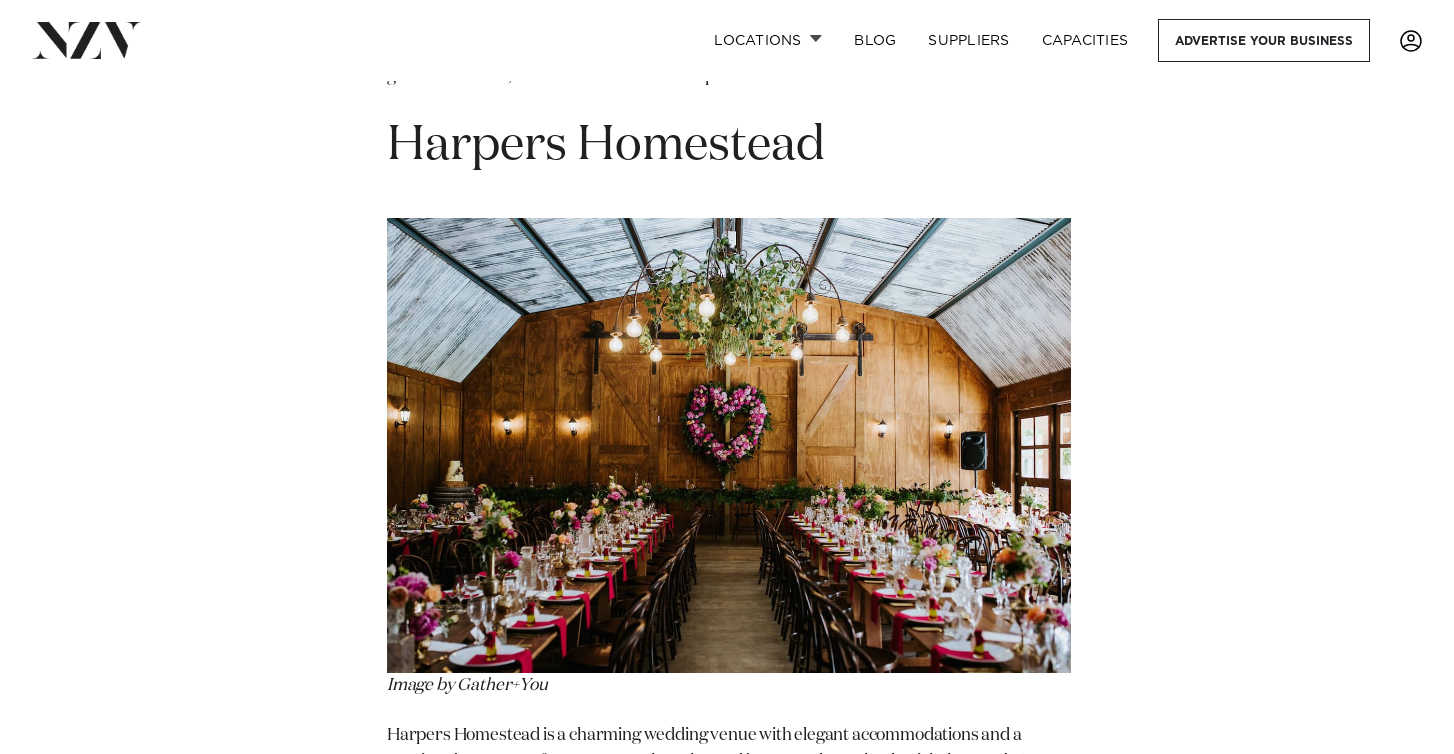 scroll, scrollTop: 11625, scrollLeft: 0, axis: vertical 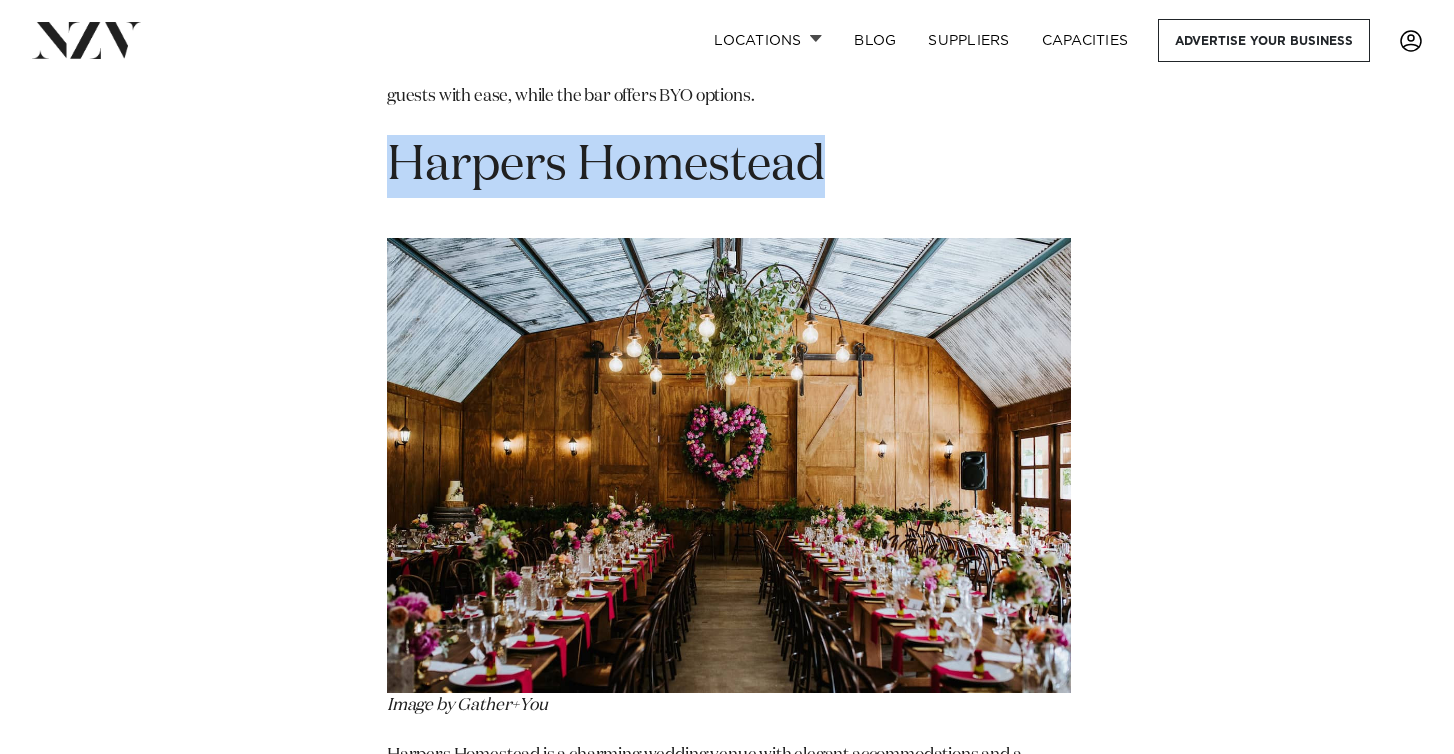drag, startPoint x: 379, startPoint y: 185, endPoint x: 738, endPoint y: 211, distance: 359.94028 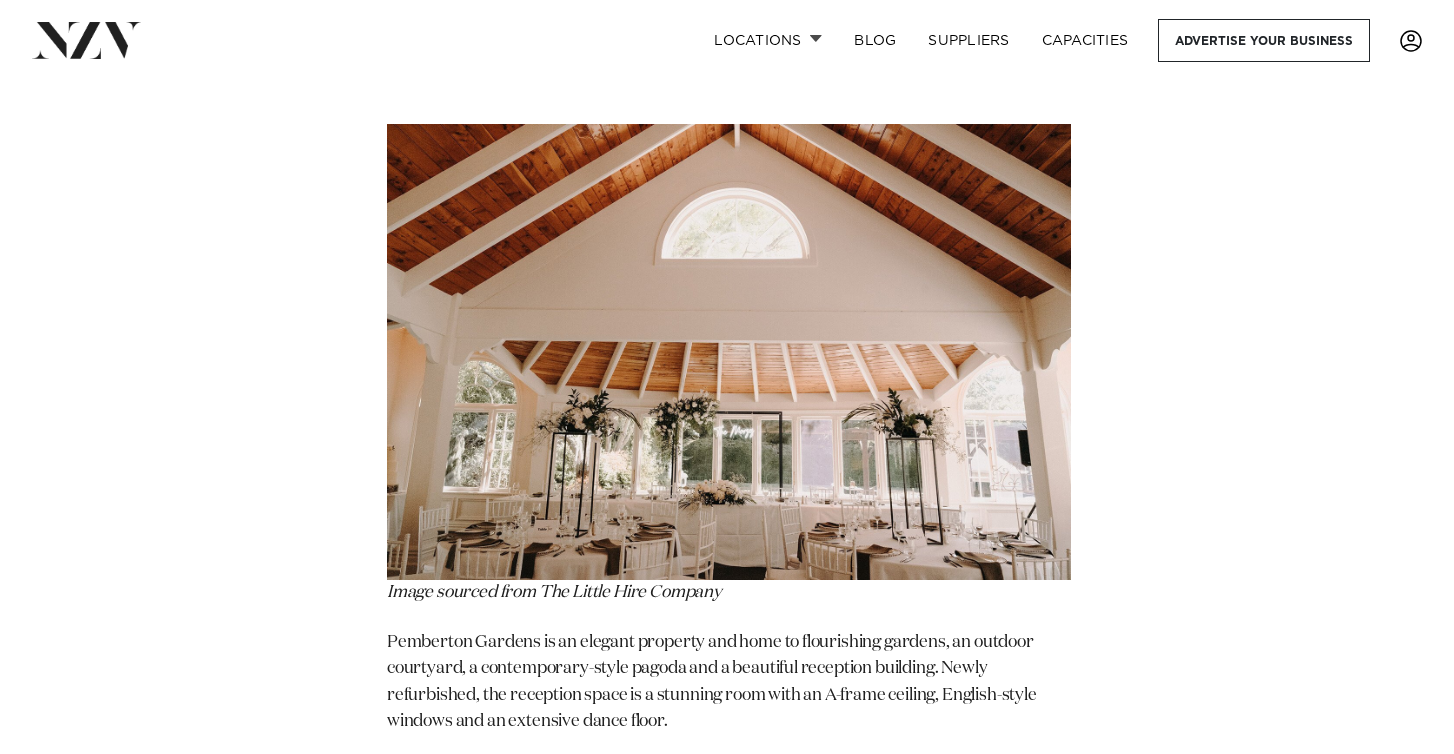 scroll, scrollTop: 16174, scrollLeft: 0, axis: vertical 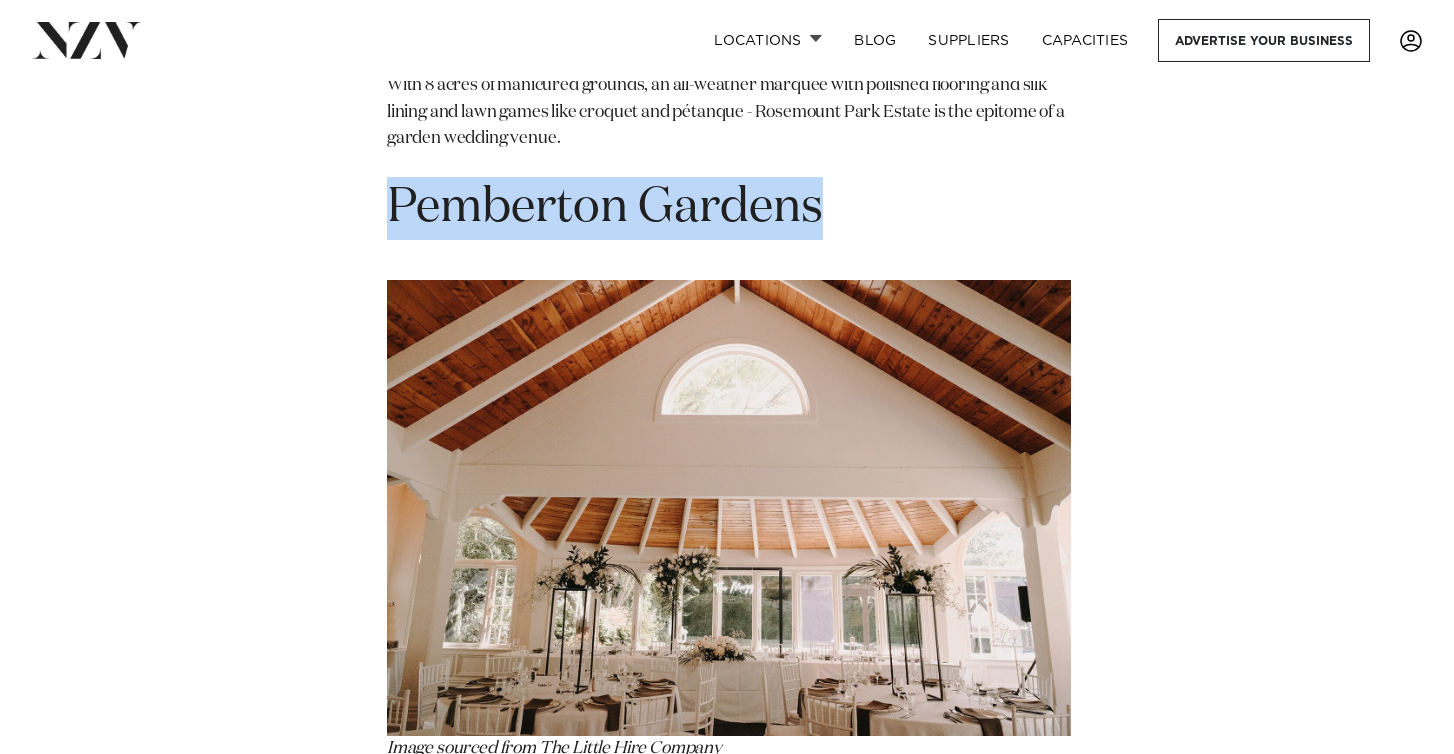 drag, startPoint x: 851, startPoint y: 196, endPoint x: 388, endPoint y: 195, distance: 463.00107 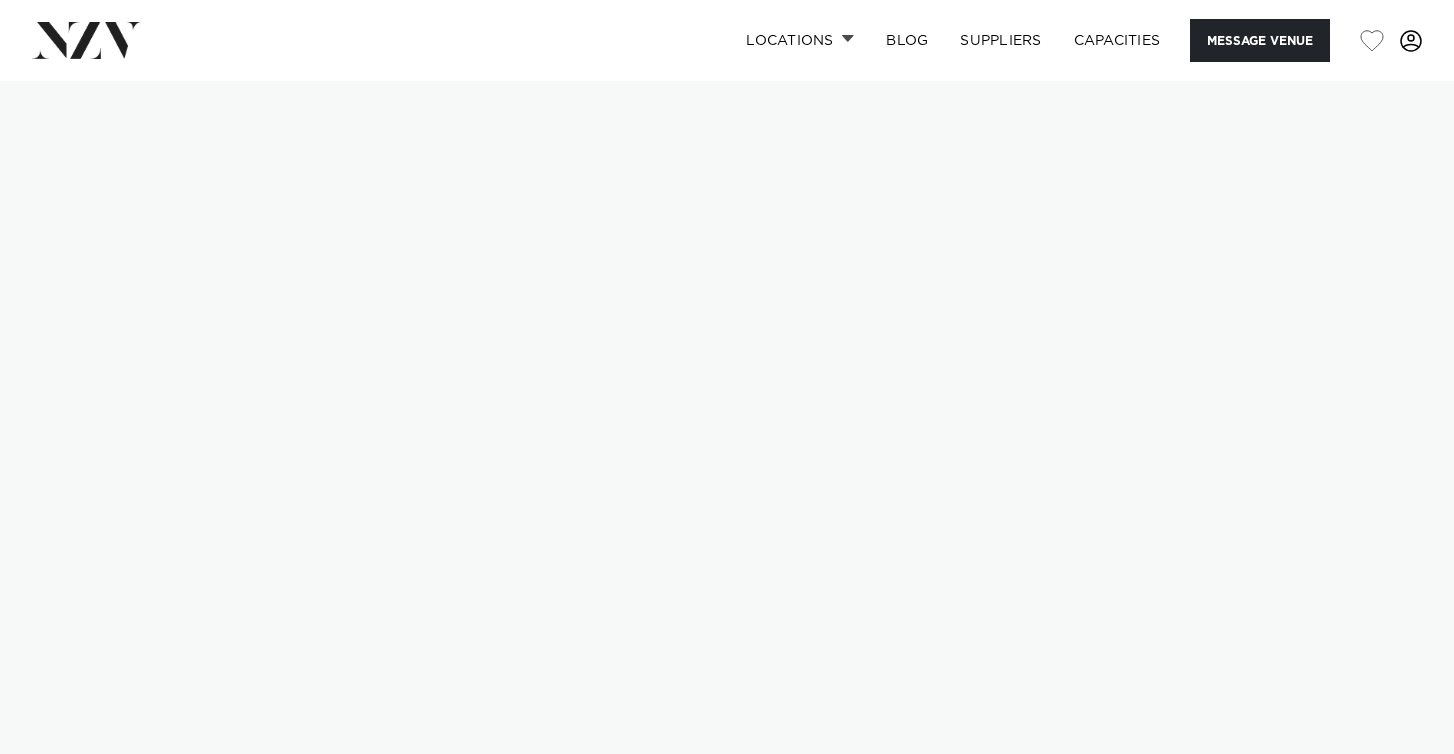 scroll, scrollTop: 0, scrollLeft: 0, axis: both 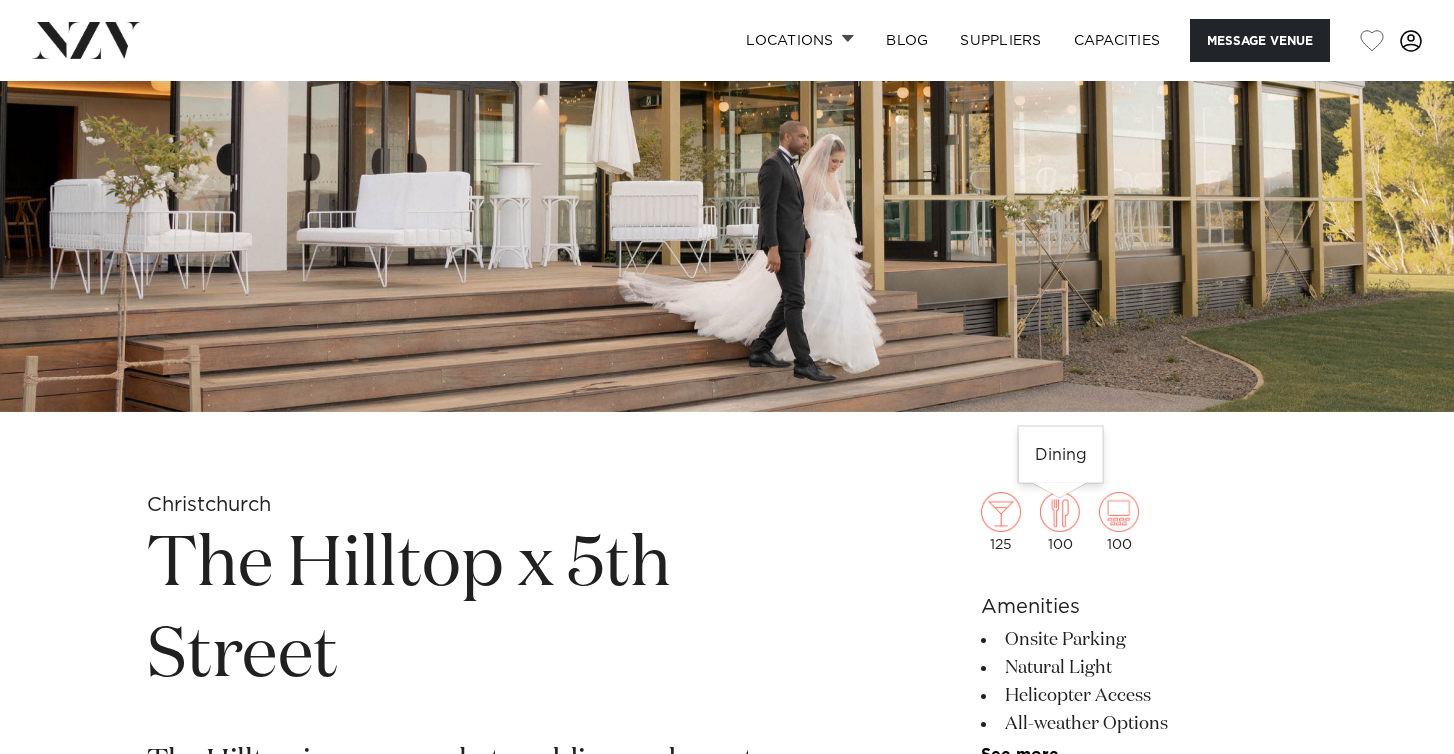 click on "100" at bounding box center (1060, 522) 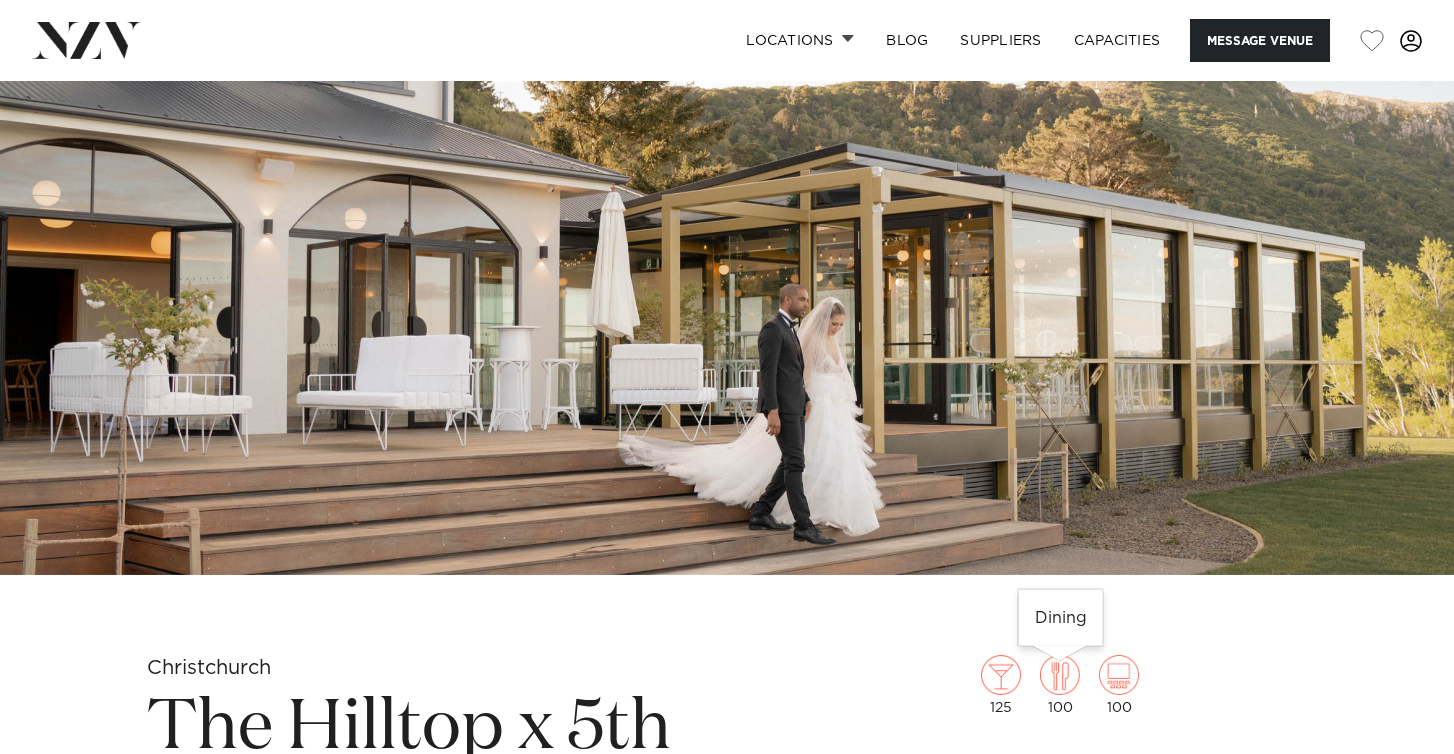 scroll, scrollTop: 196, scrollLeft: 0, axis: vertical 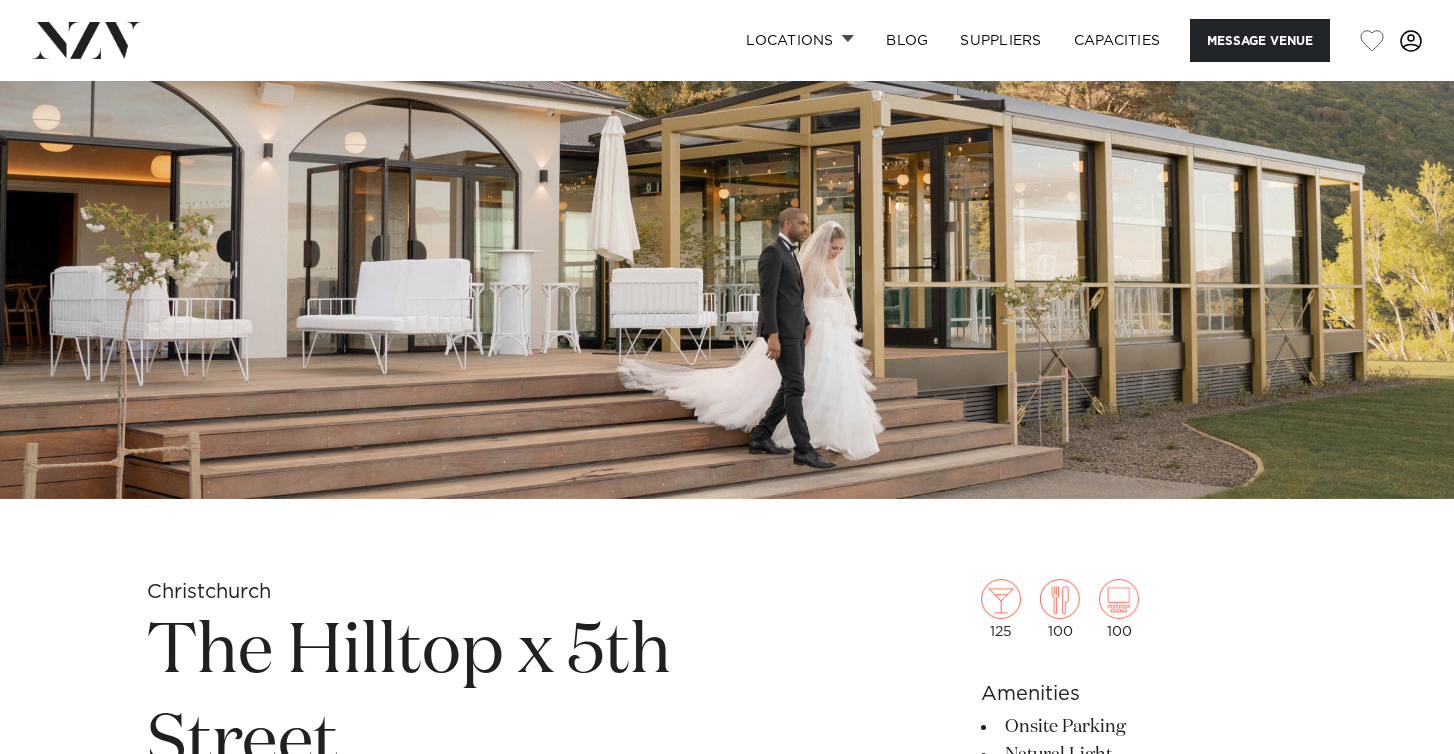 click on "[CITY]
The Hilltop
x 5th Street
Message Venue
[CITY]
The Hilltop
x 5th Street
The Hilltop is an upmarket wedding and event space on Banks Peninsula, 45 minutes from [CITY]. From its vantage point in the hills, this venue presents a breathtaking panorama of the Canterbury region.
125
100
100
Amenities
Onsite Parking" at bounding box center [727, 1189] 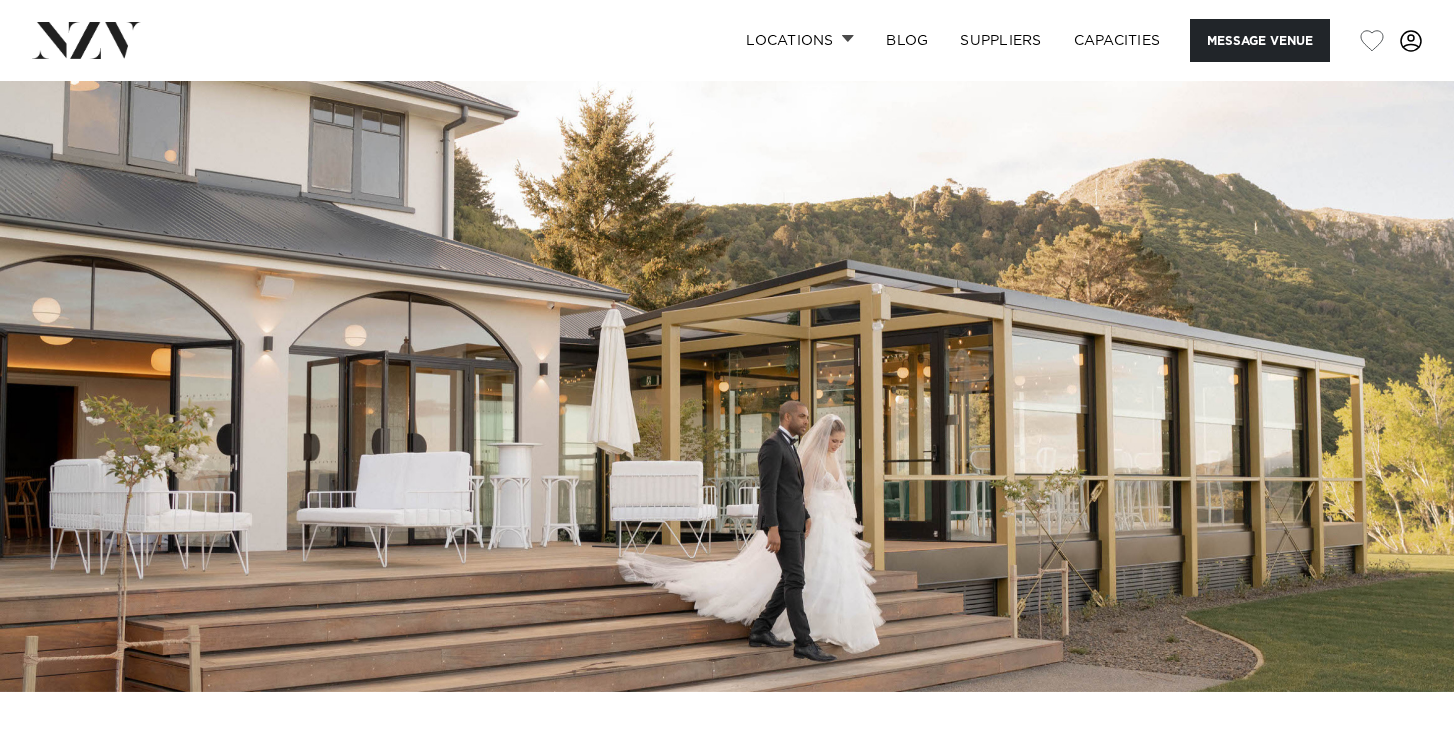 scroll, scrollTop: 75, scrollLeft: 0, axis: vertical 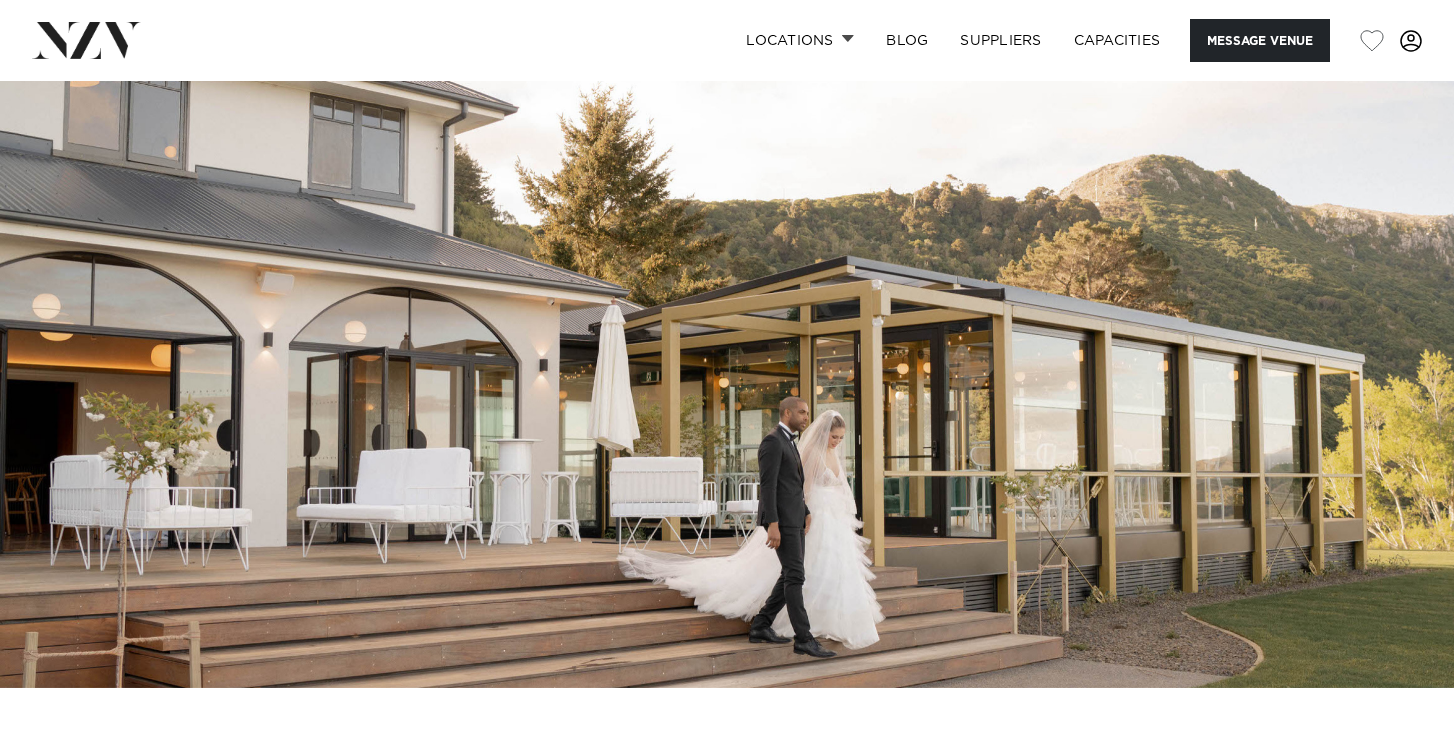 click at bounding box center [727, 347] 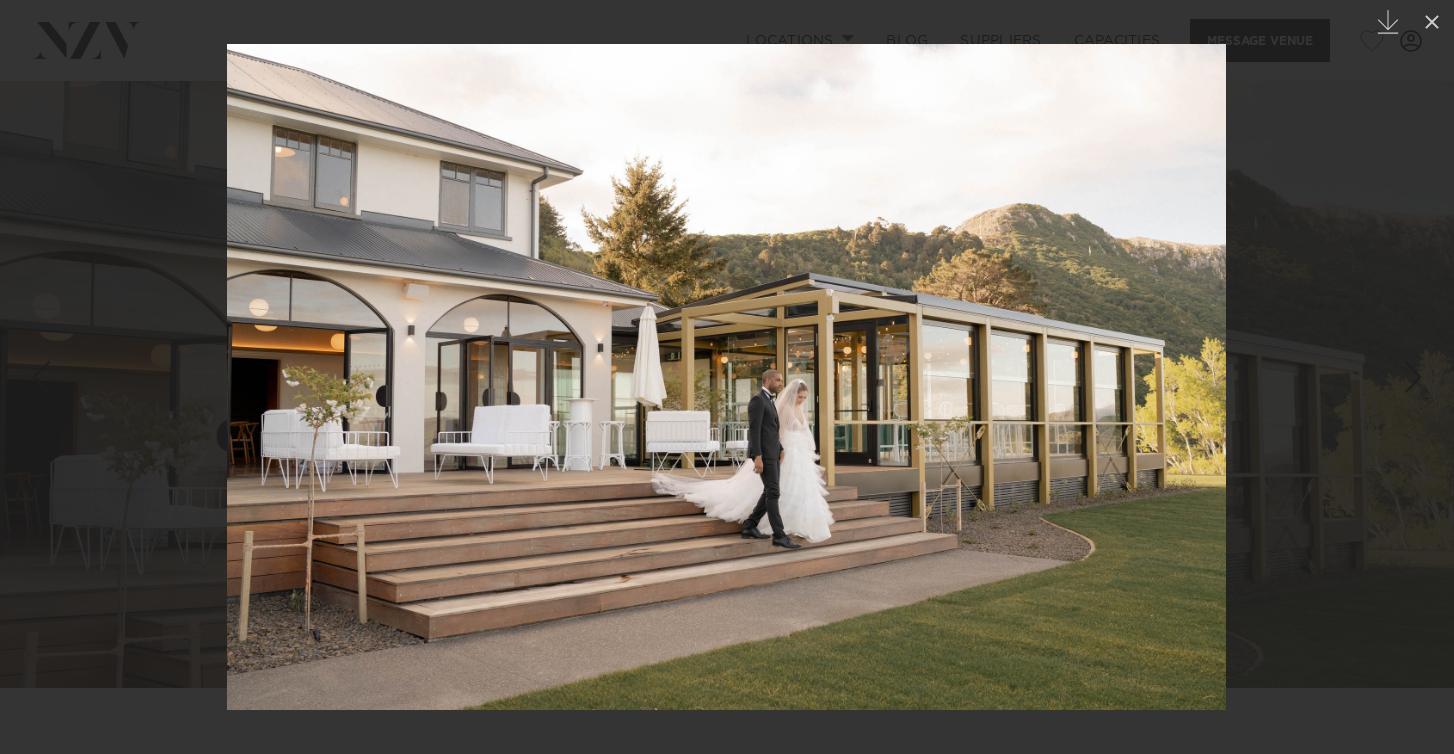 click at bounding box center [727, 377] 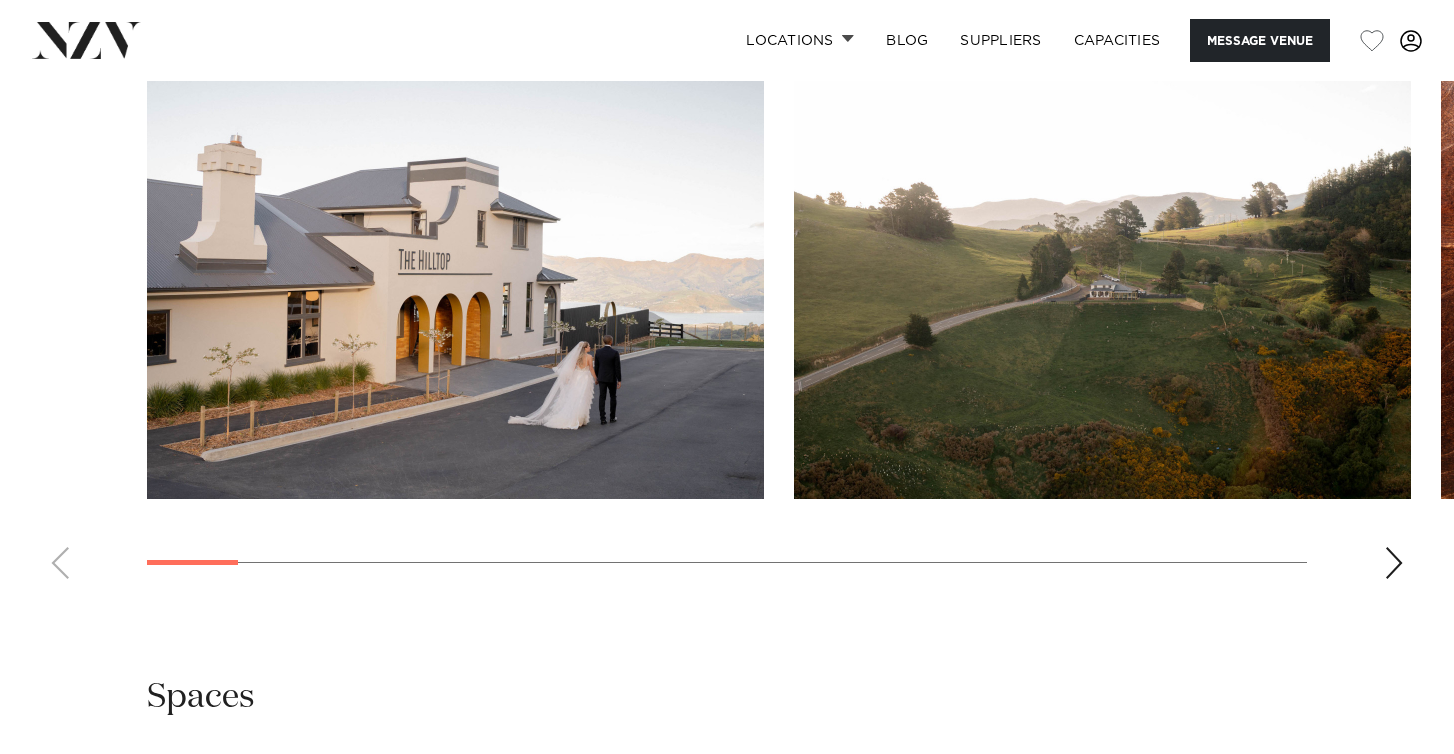scroll, scrollTop: 1895, scrollLeft: 0, axis: vertical 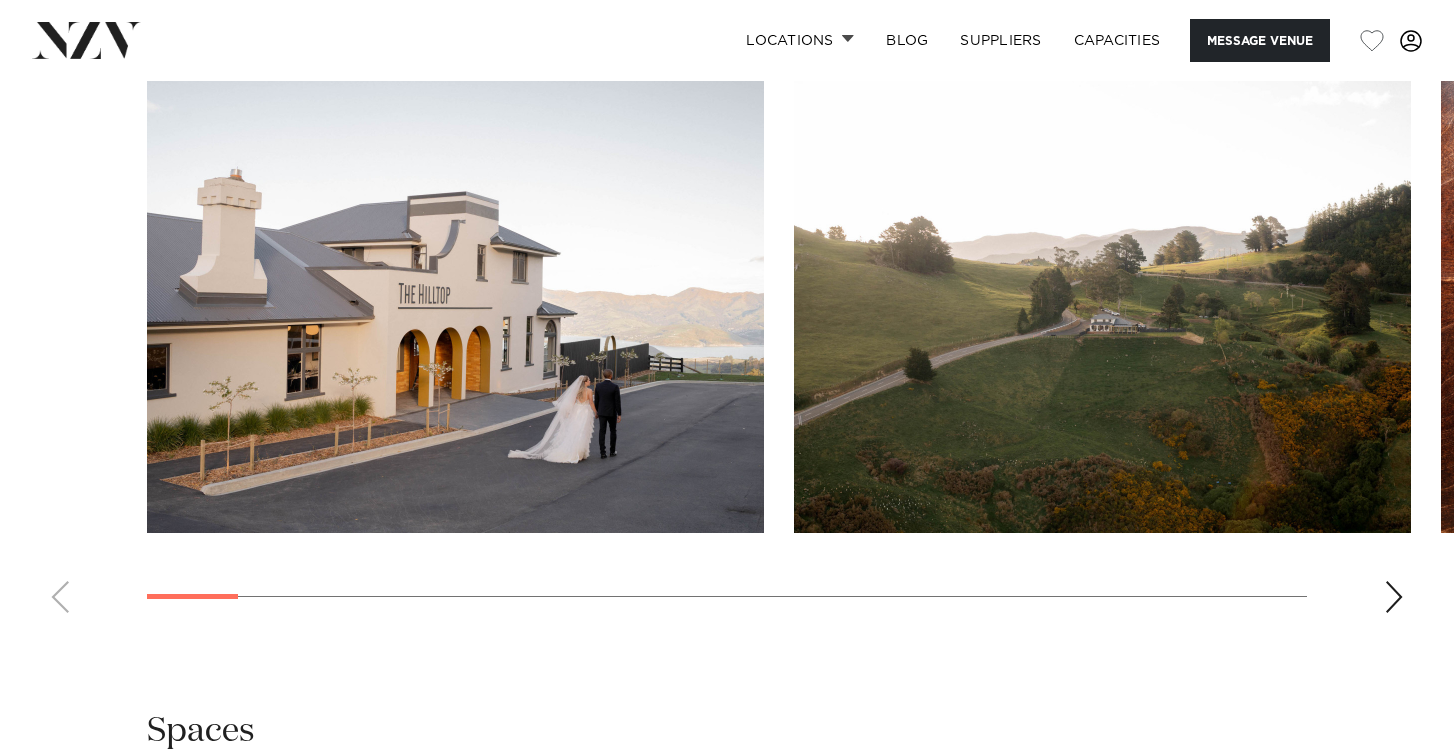click at bounding box center [1394, 597] 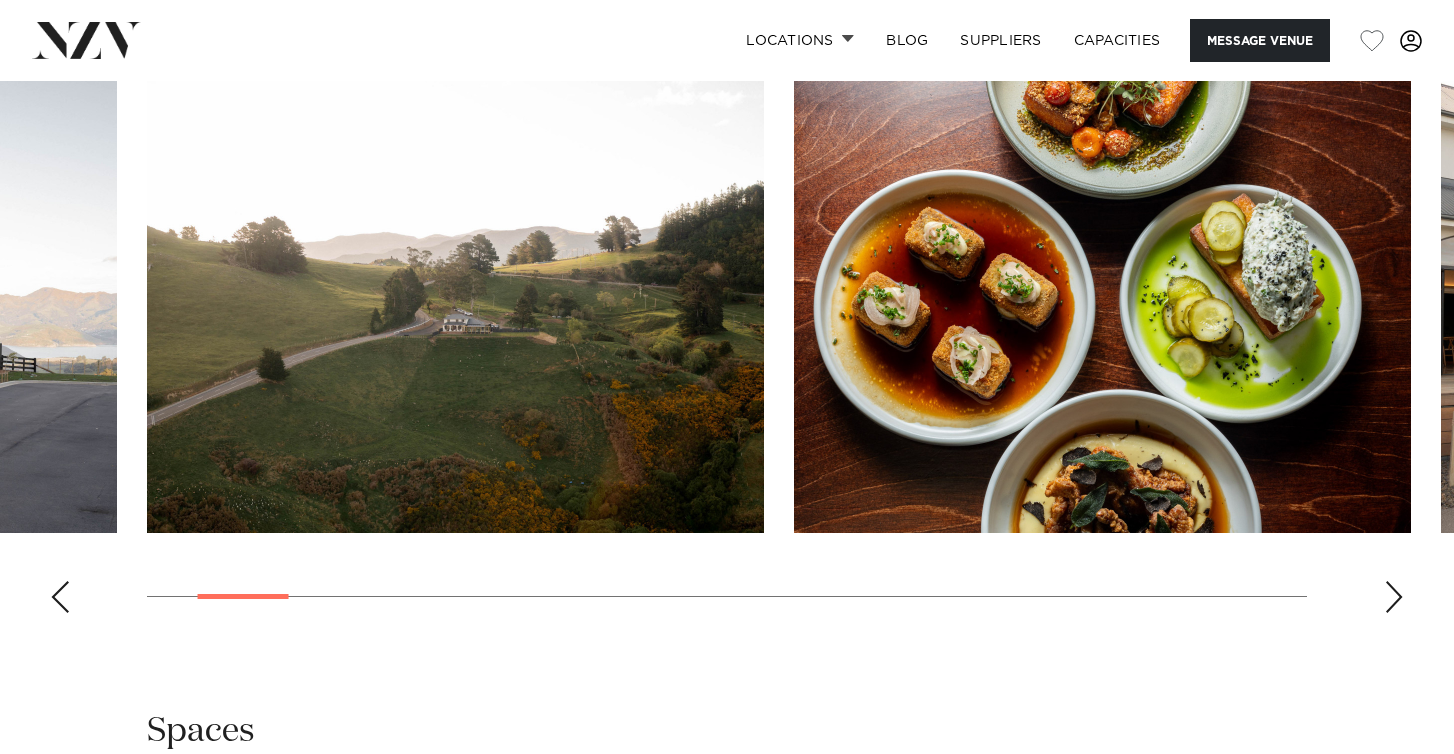 click at bounding box center [1394, 597] 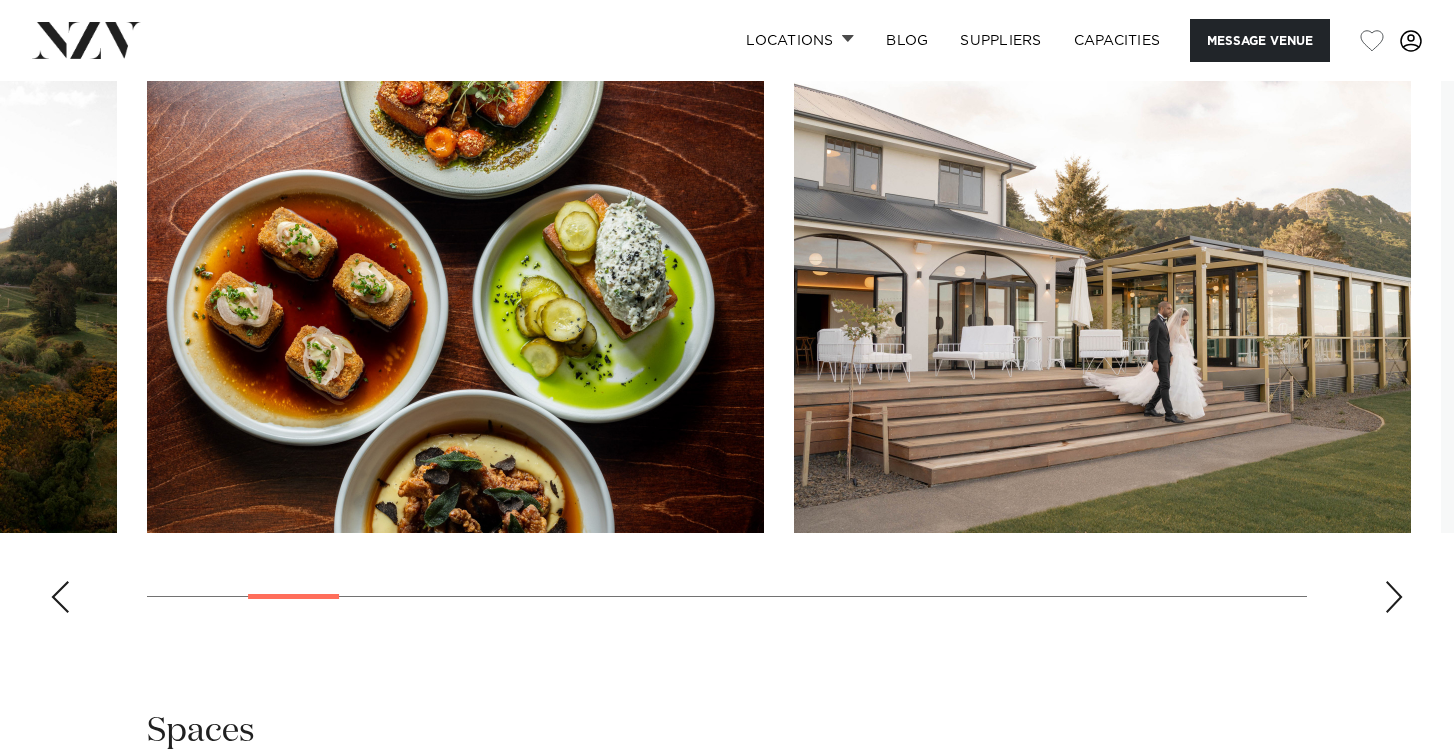click at bounding box center [1394, 597] 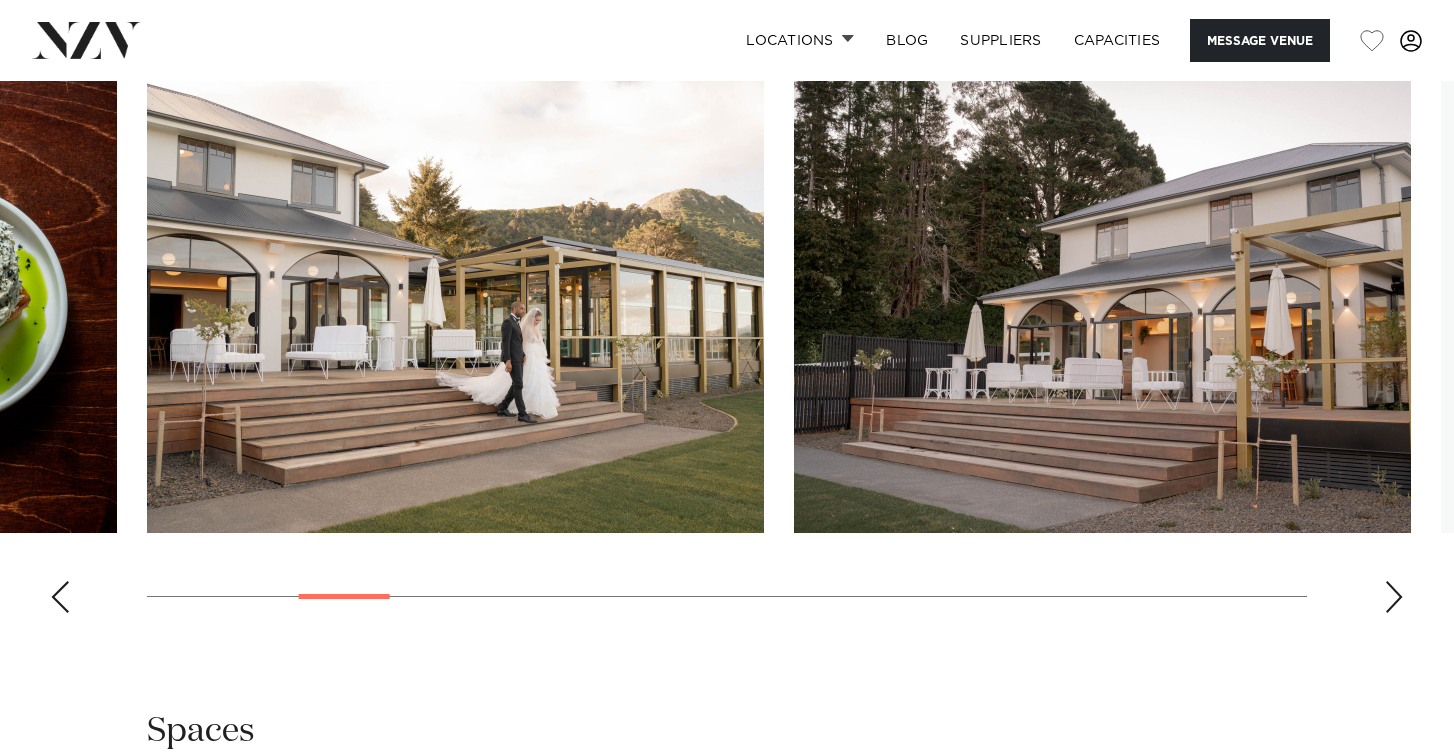 click at bounding box center [1394, 597] 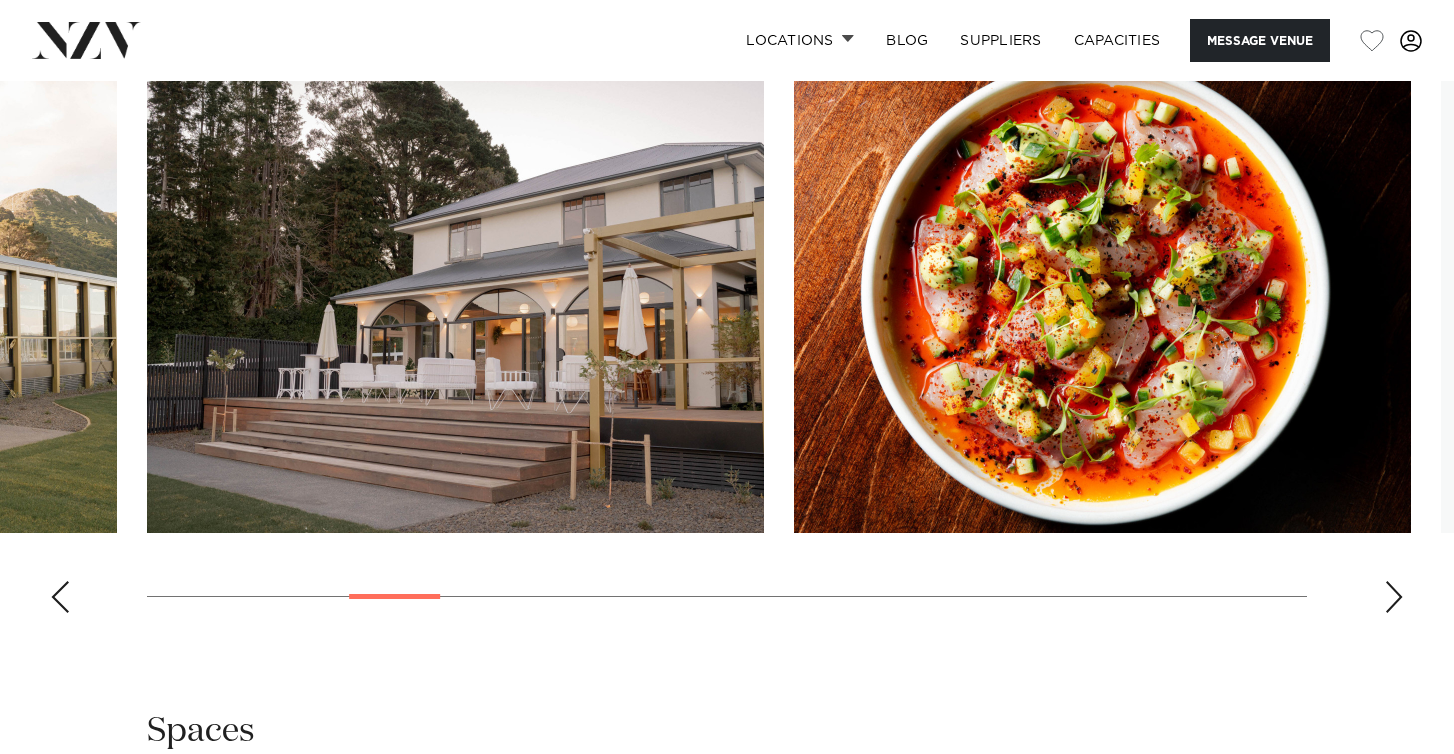 click at bounding box center (1394, 597) 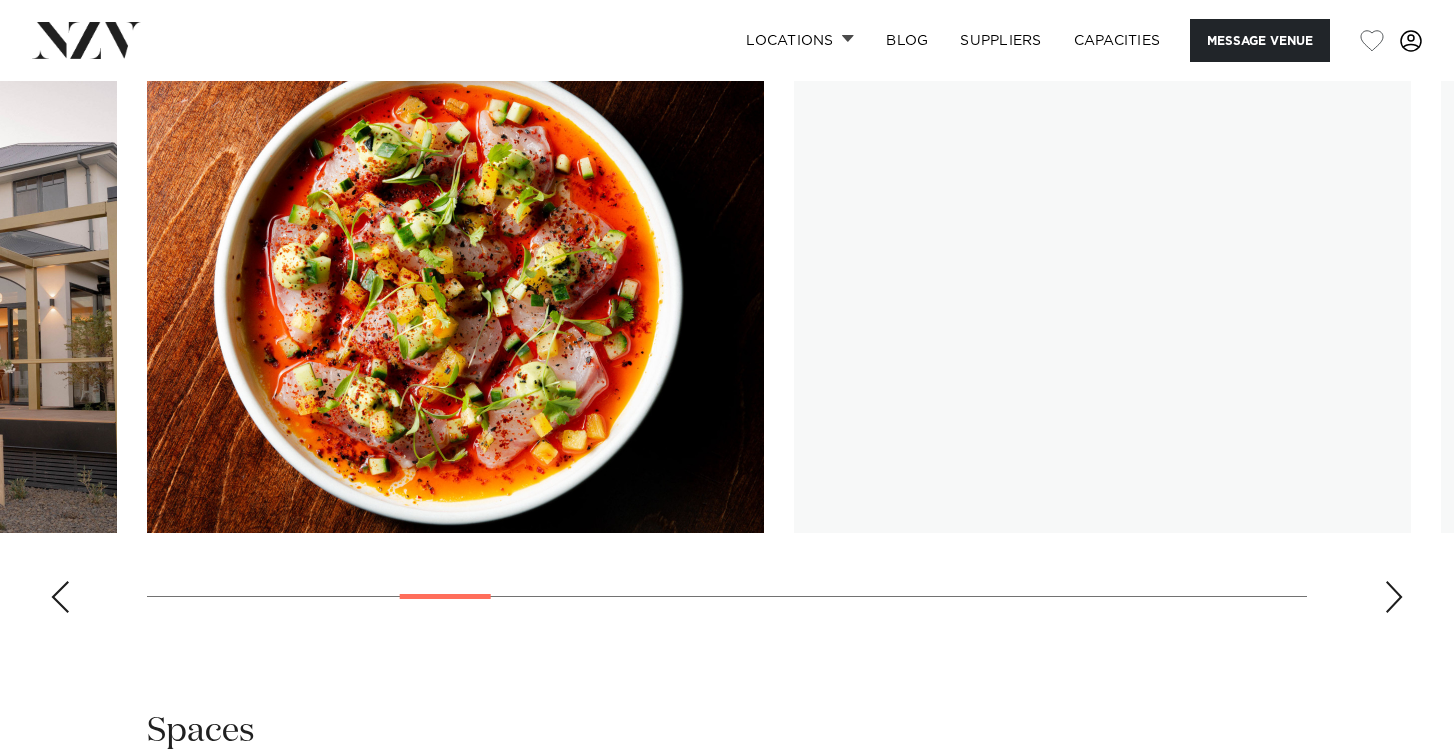 click at bounding box center (1394, 597) 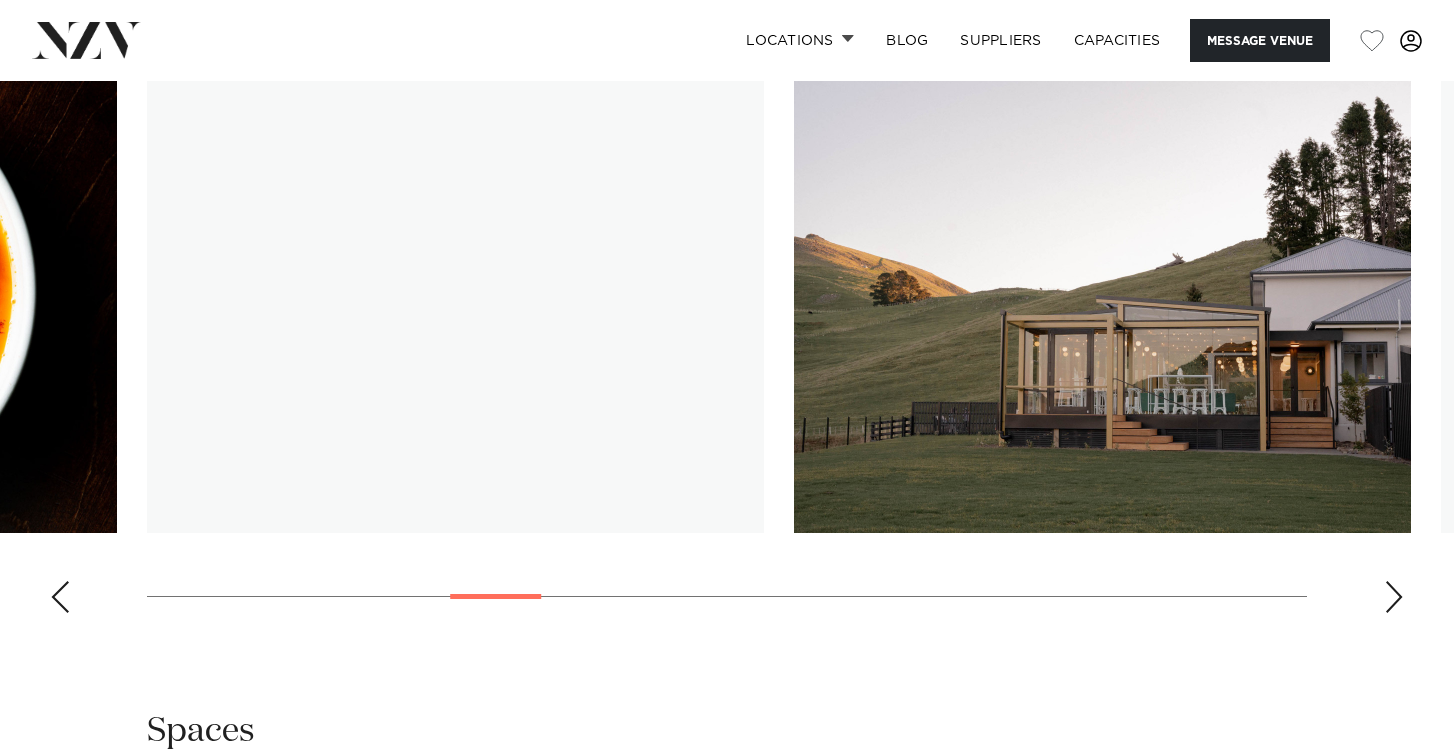 click at bounding box center (1394, 597) 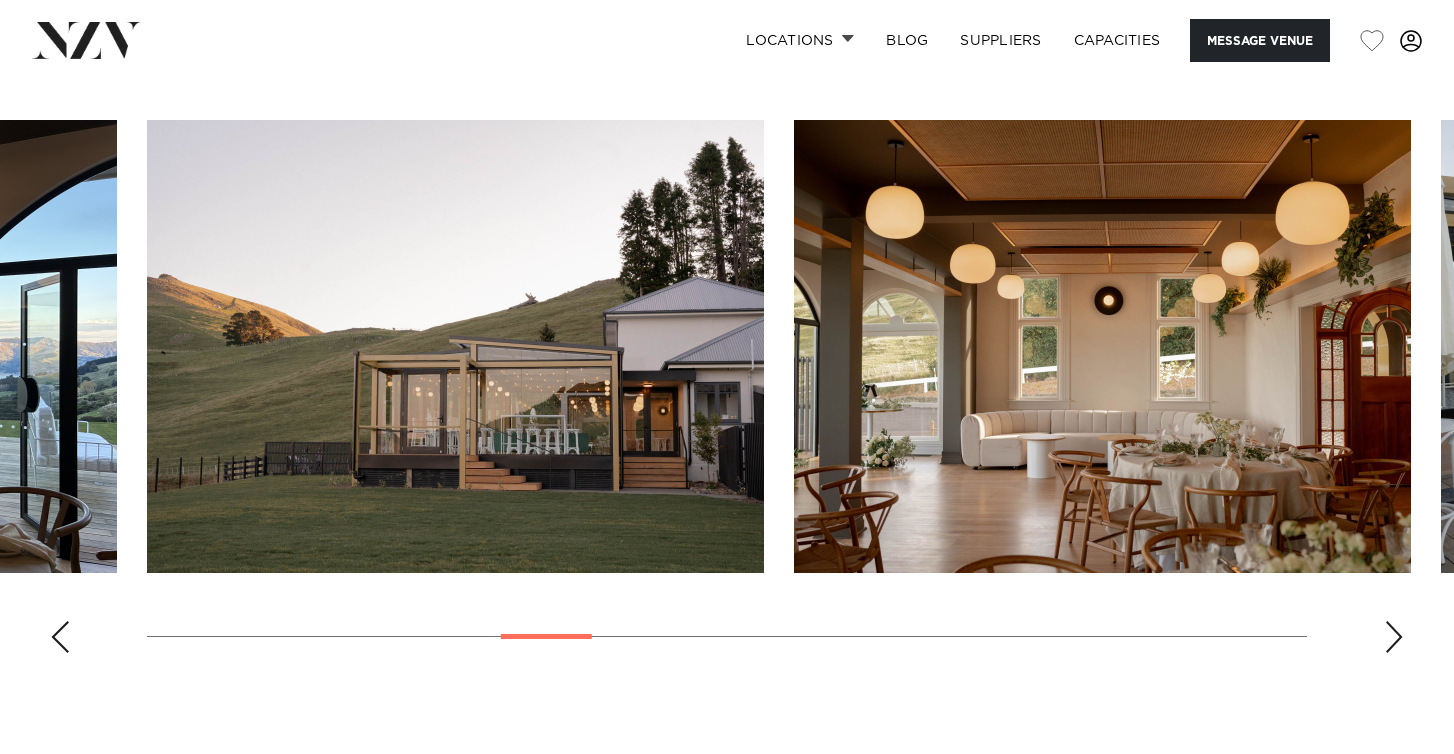 scroll, scrollTop: 1855, scrollLeft: 0, axis: vertical 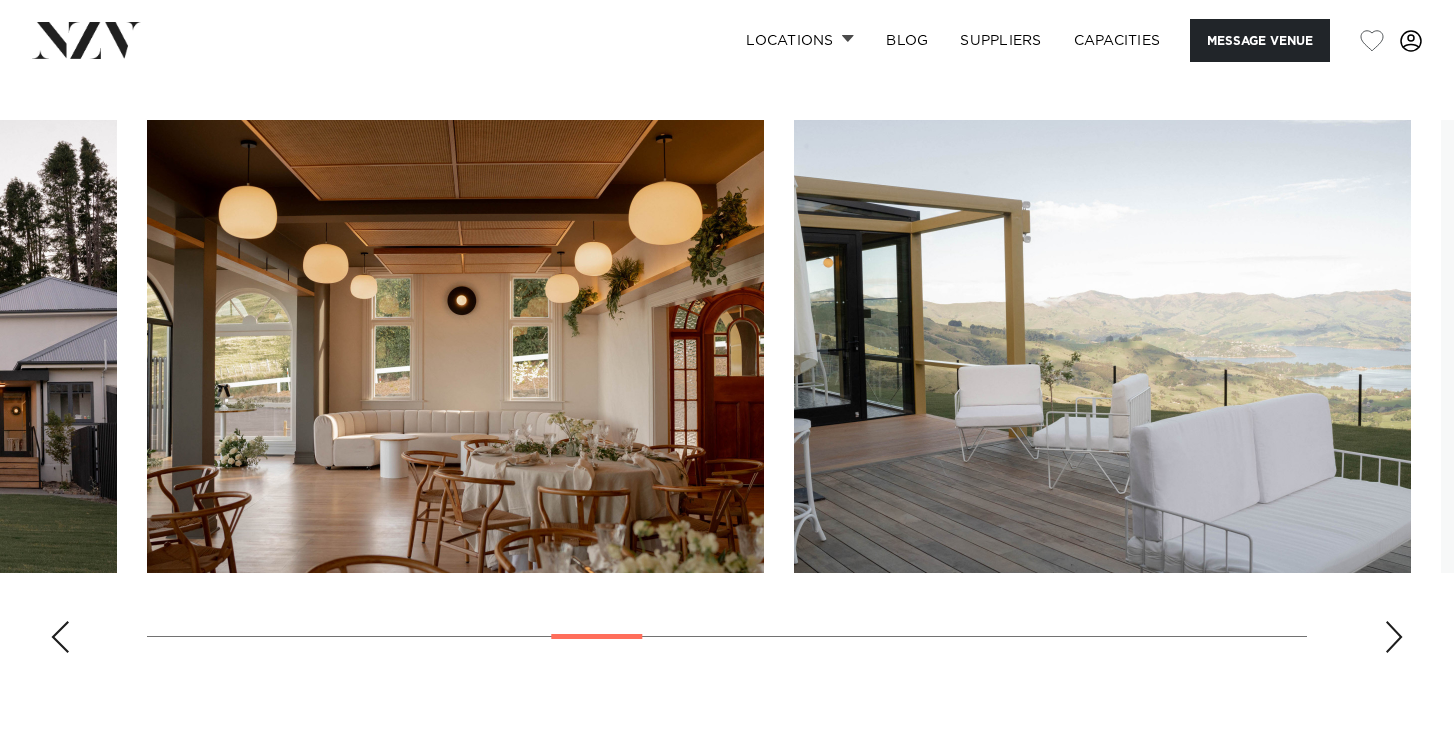 click at bounding box center (1394, 637) 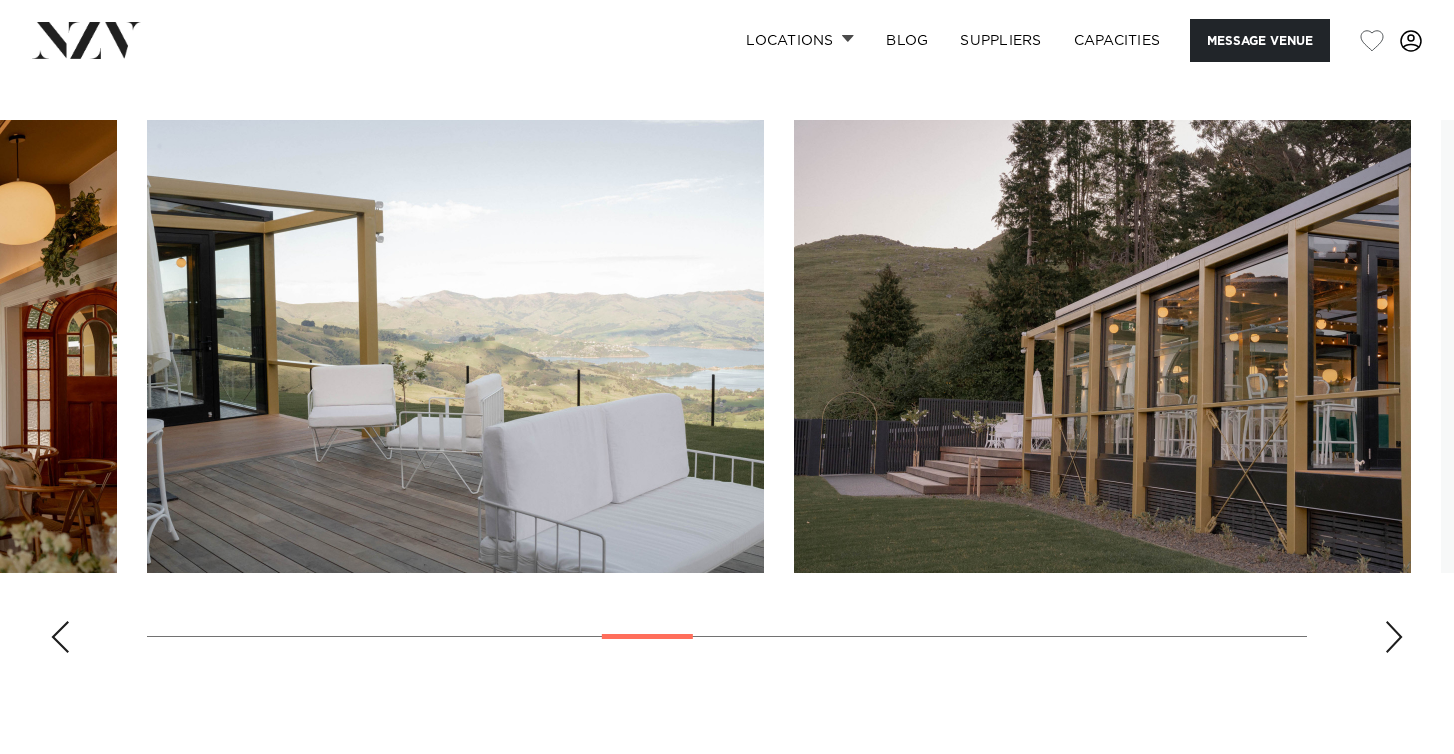 click at bounding box center (1394, 637) 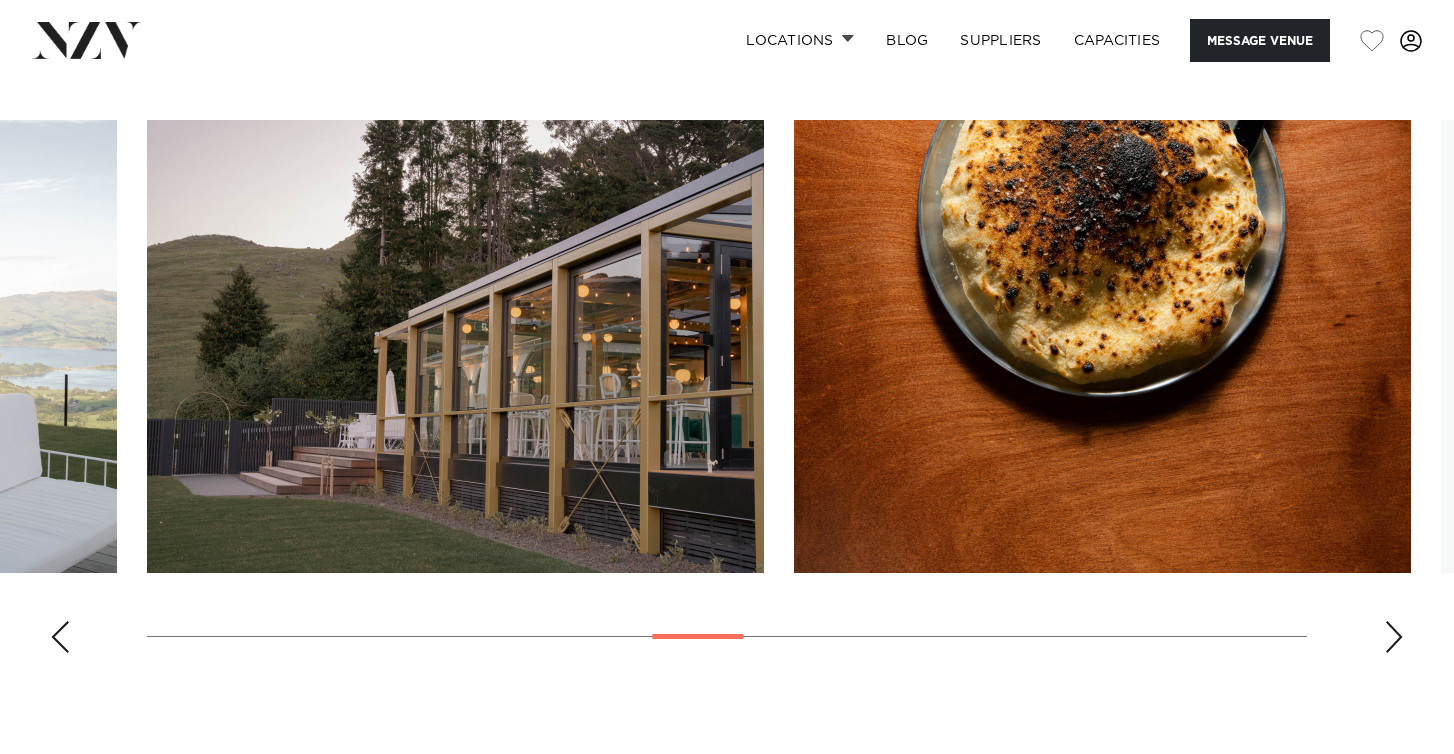 click at bounding box center [1394, 637] 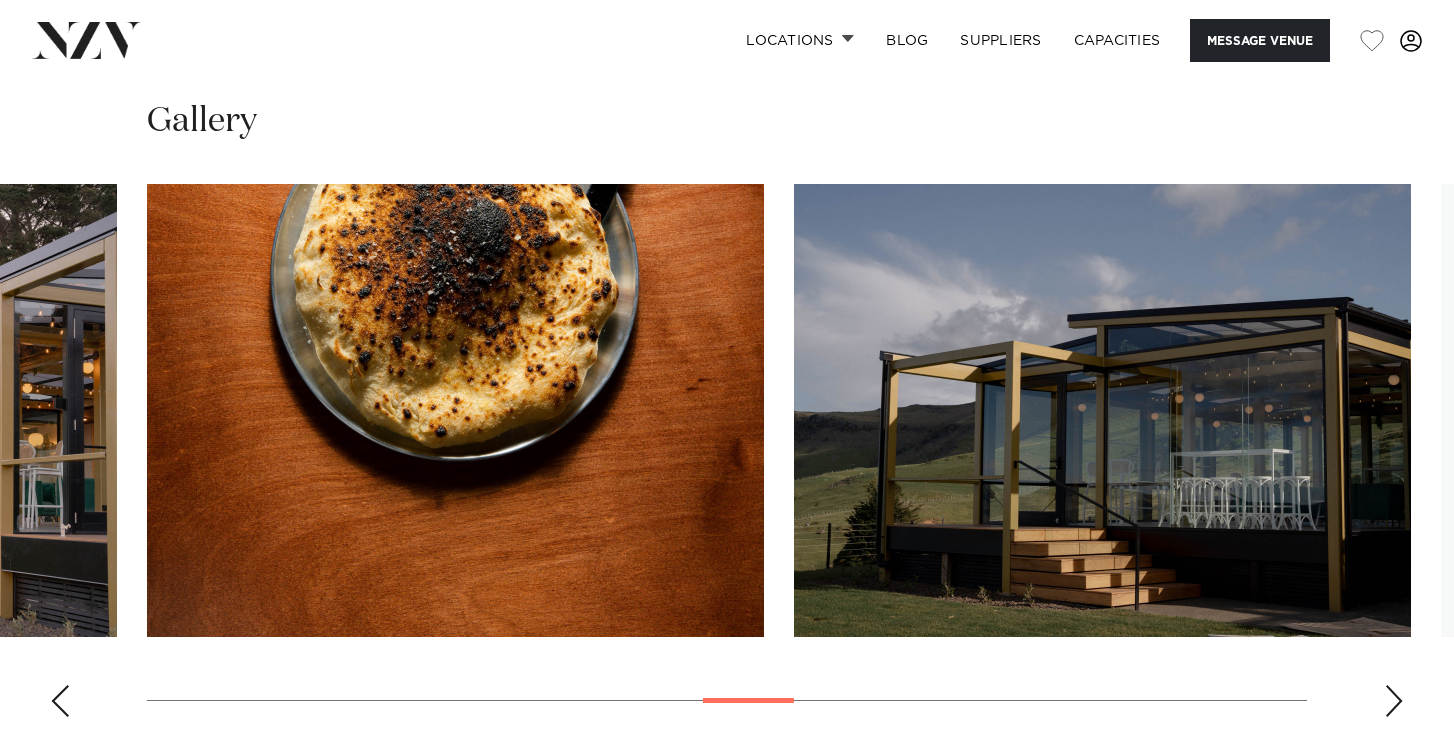 scroll, scrollTop: 1798, scrollLeft: 0, axis: vertical 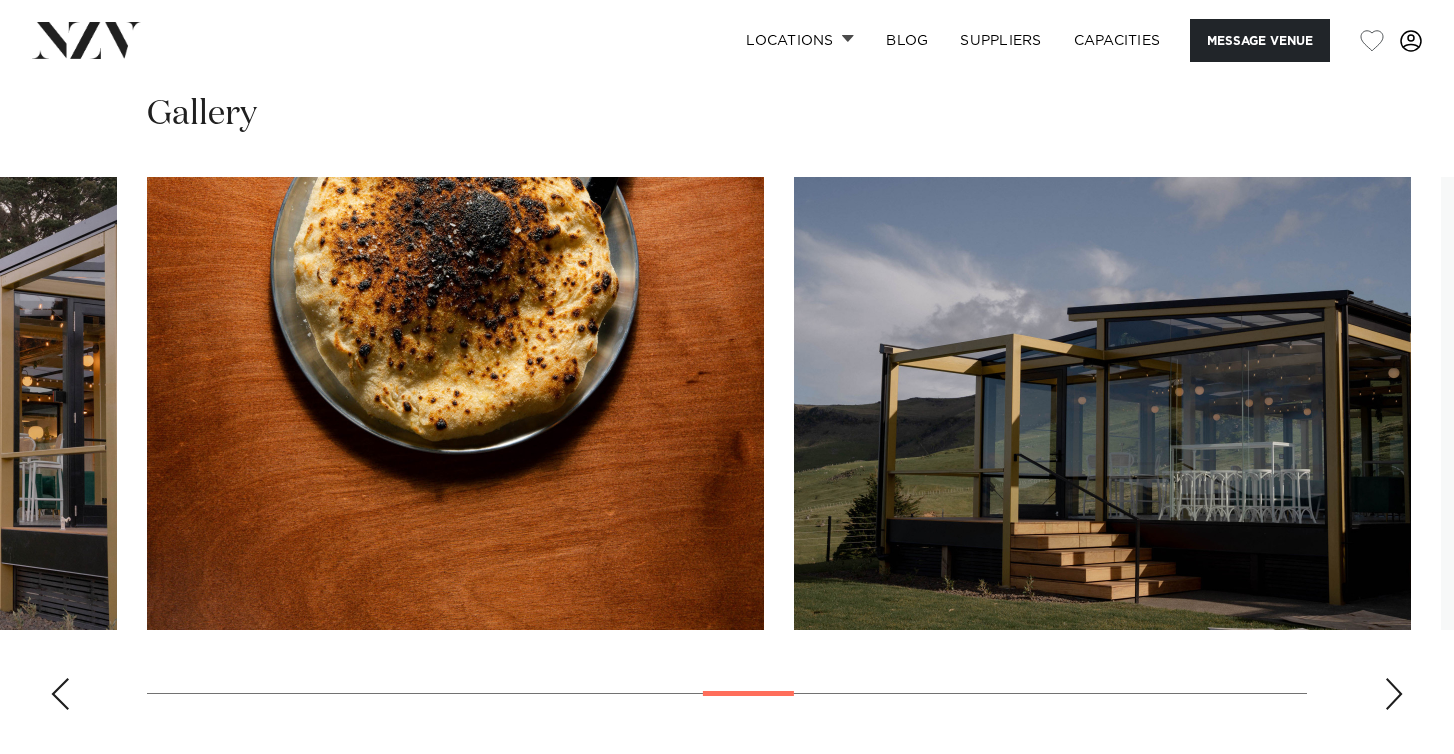 click at bounding box center [1394, 694] 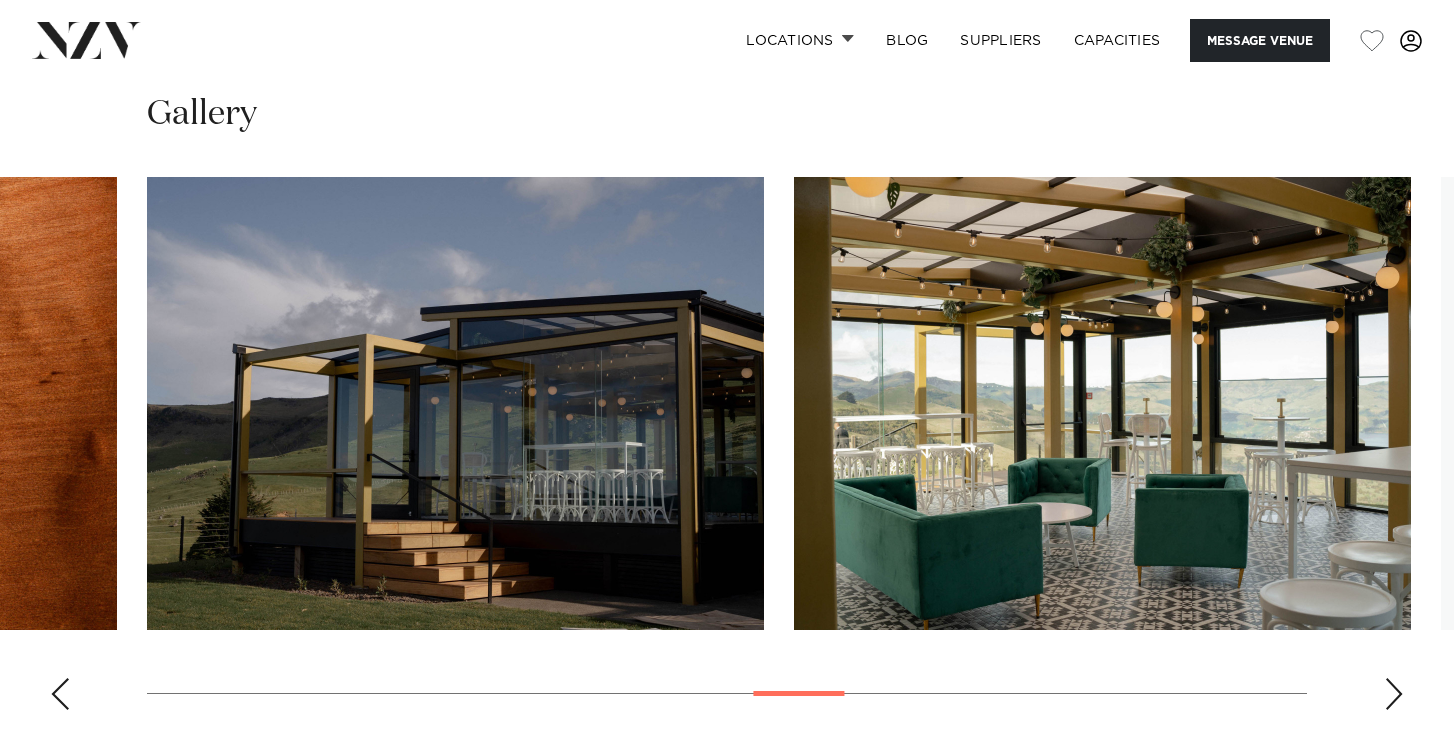 click at bounding box center [1394, 694] 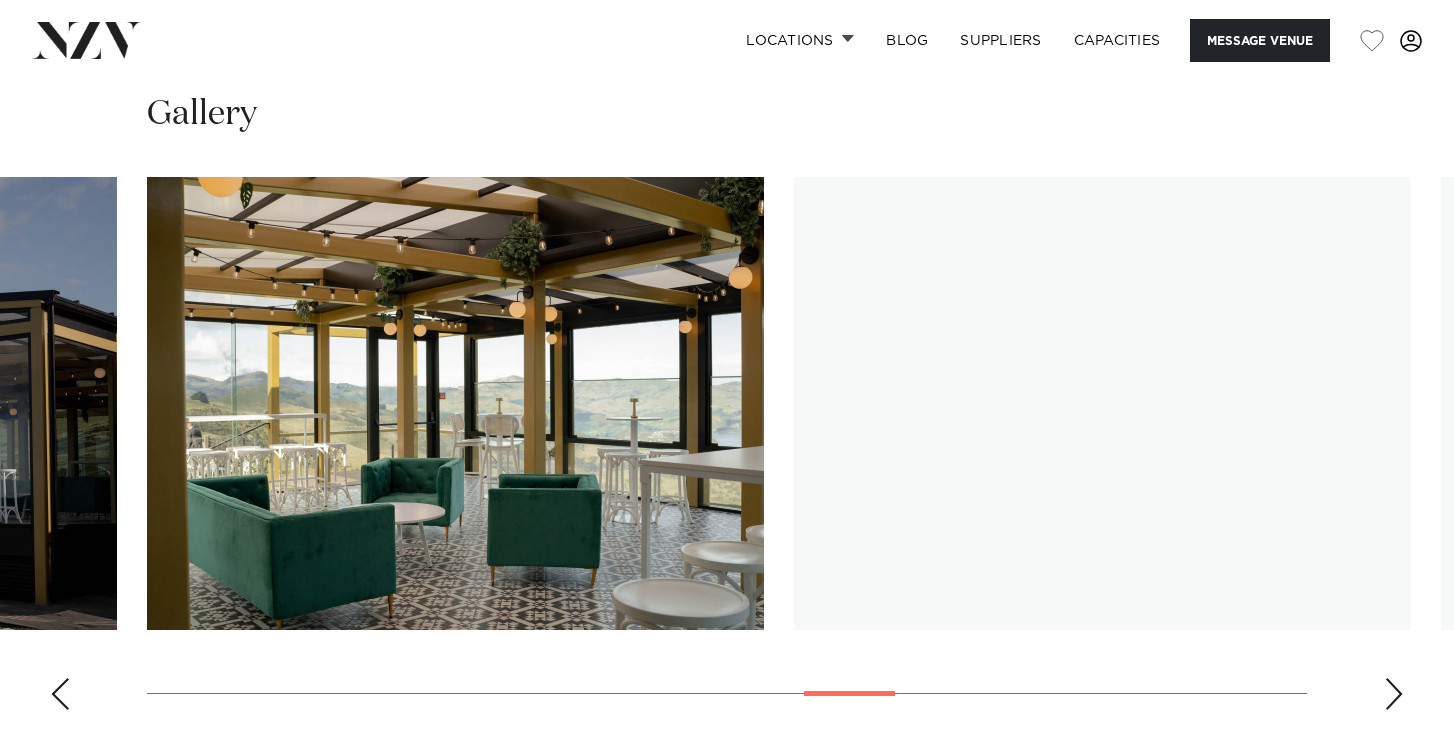click at bounding box center (1394, 694) 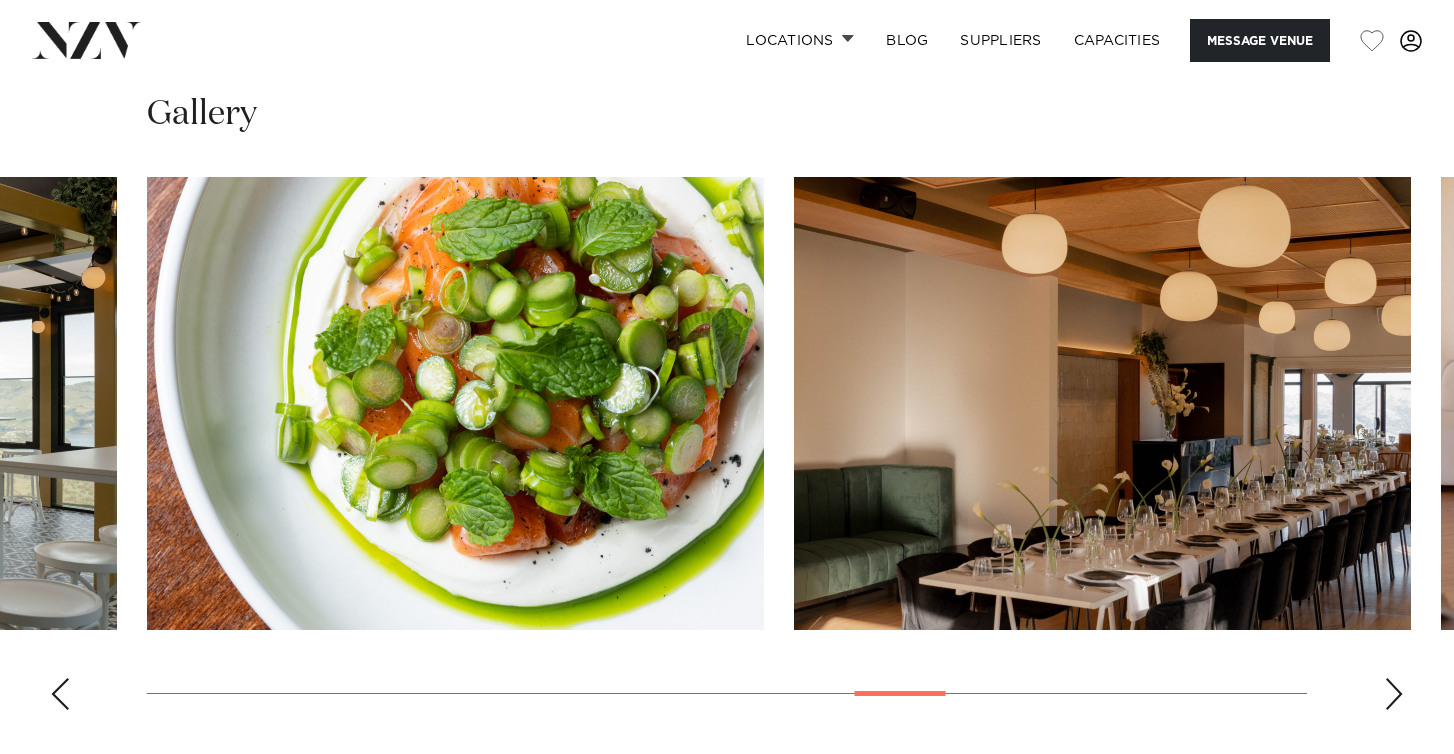 click at bounding box center [1394, 694] 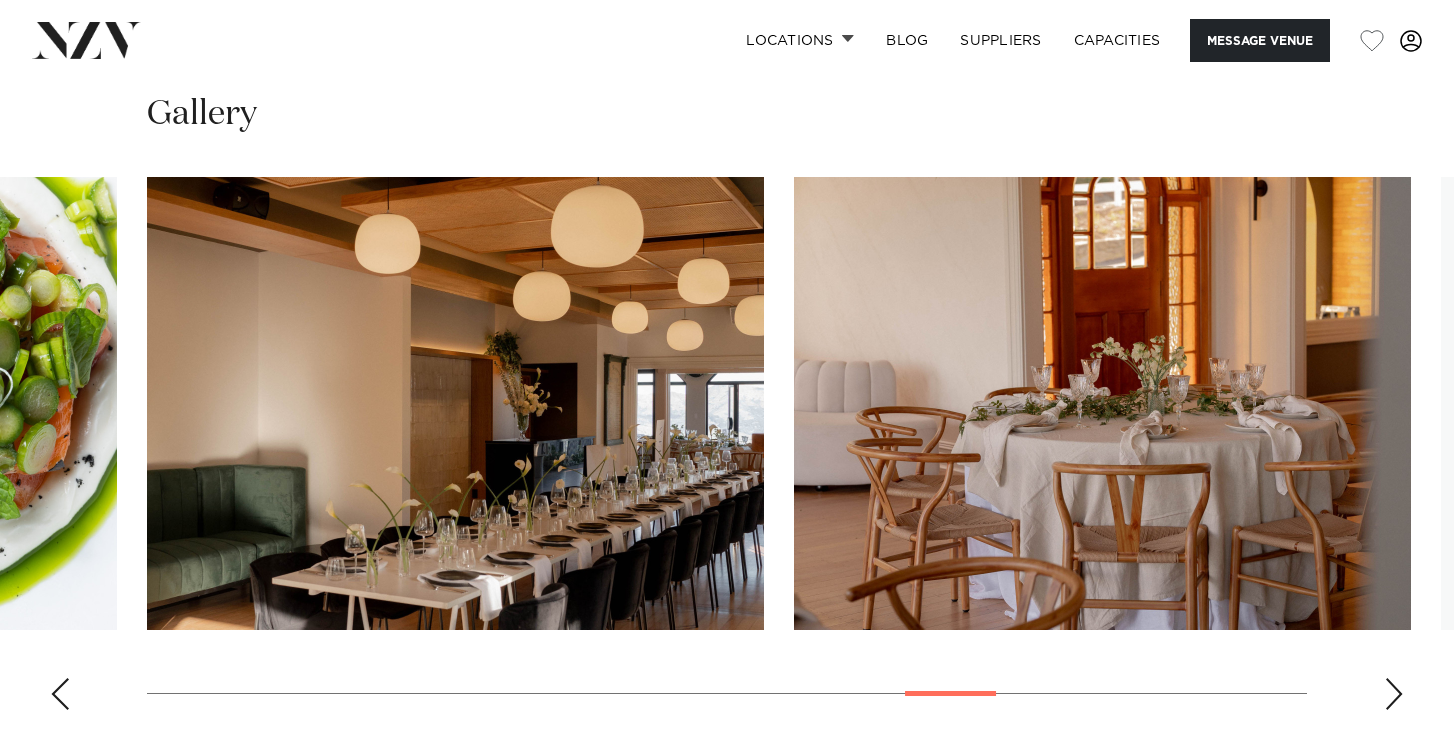 click at bounding box center (1394, 694) 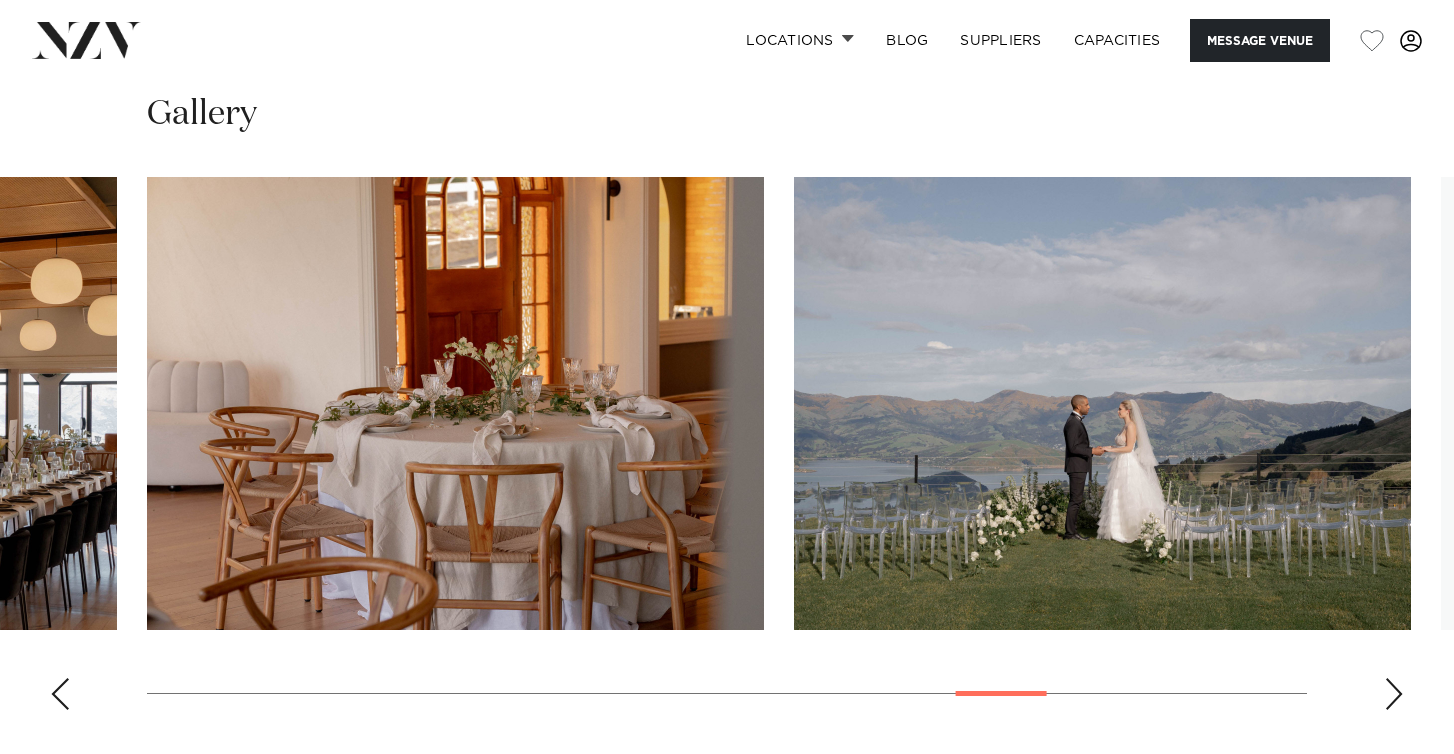 click at bounding box center [1394, 694] 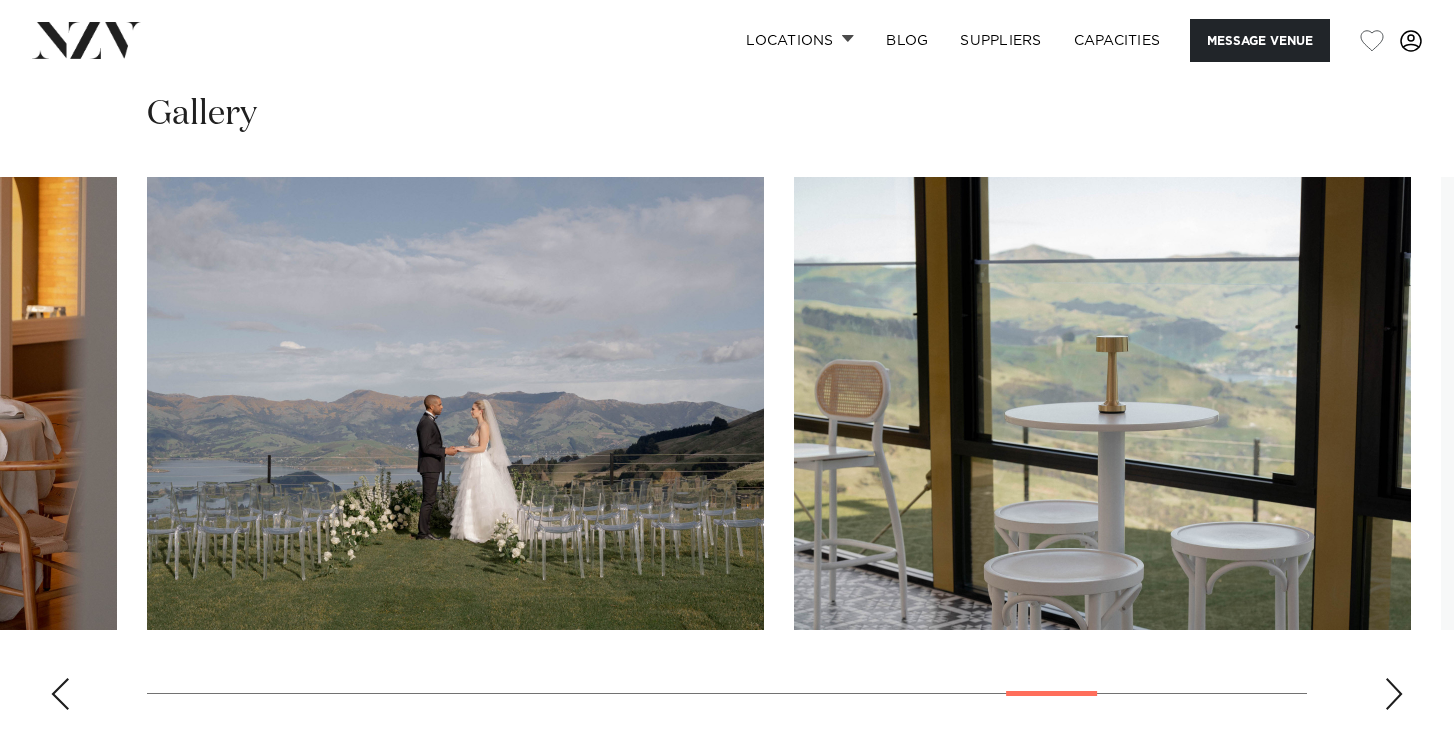 click at bounding box center [1394, 694] 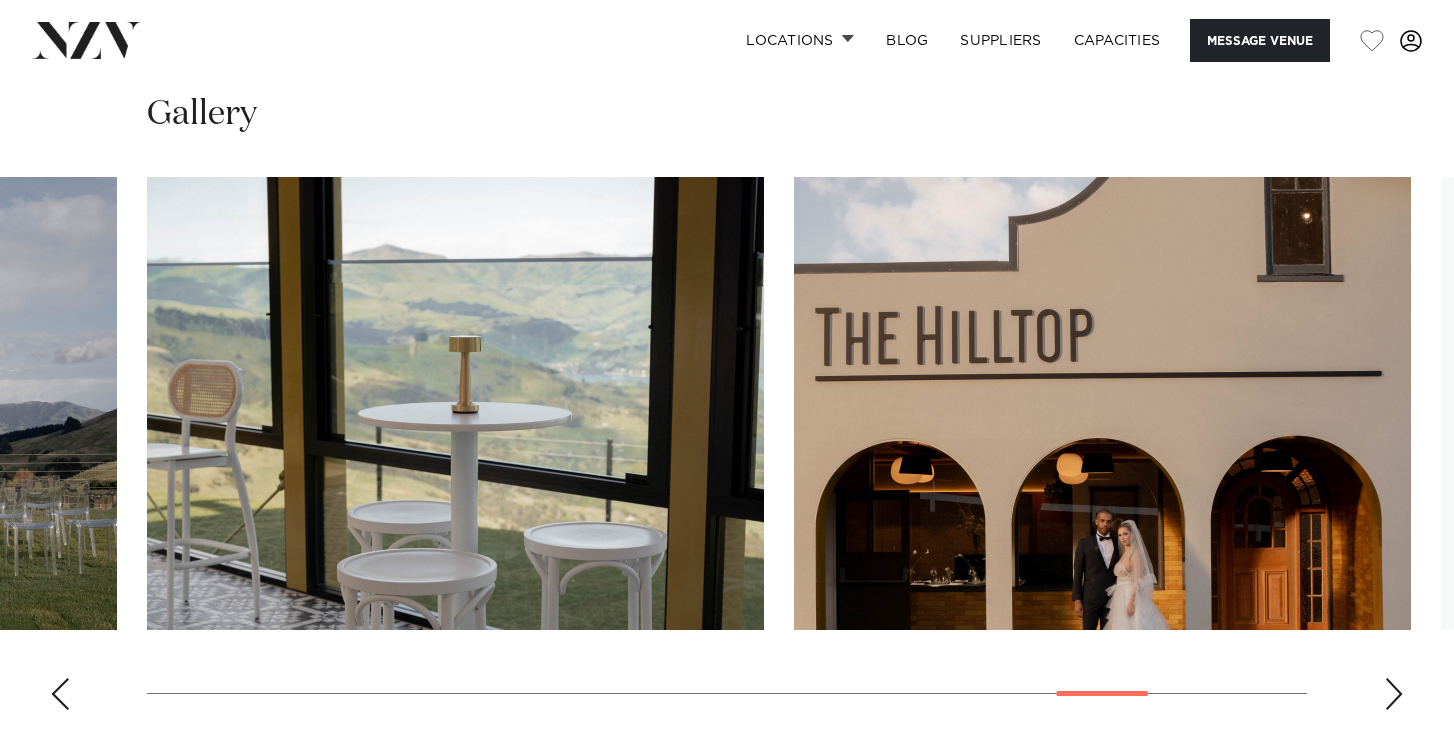 click at bounding box center (1394, 694) 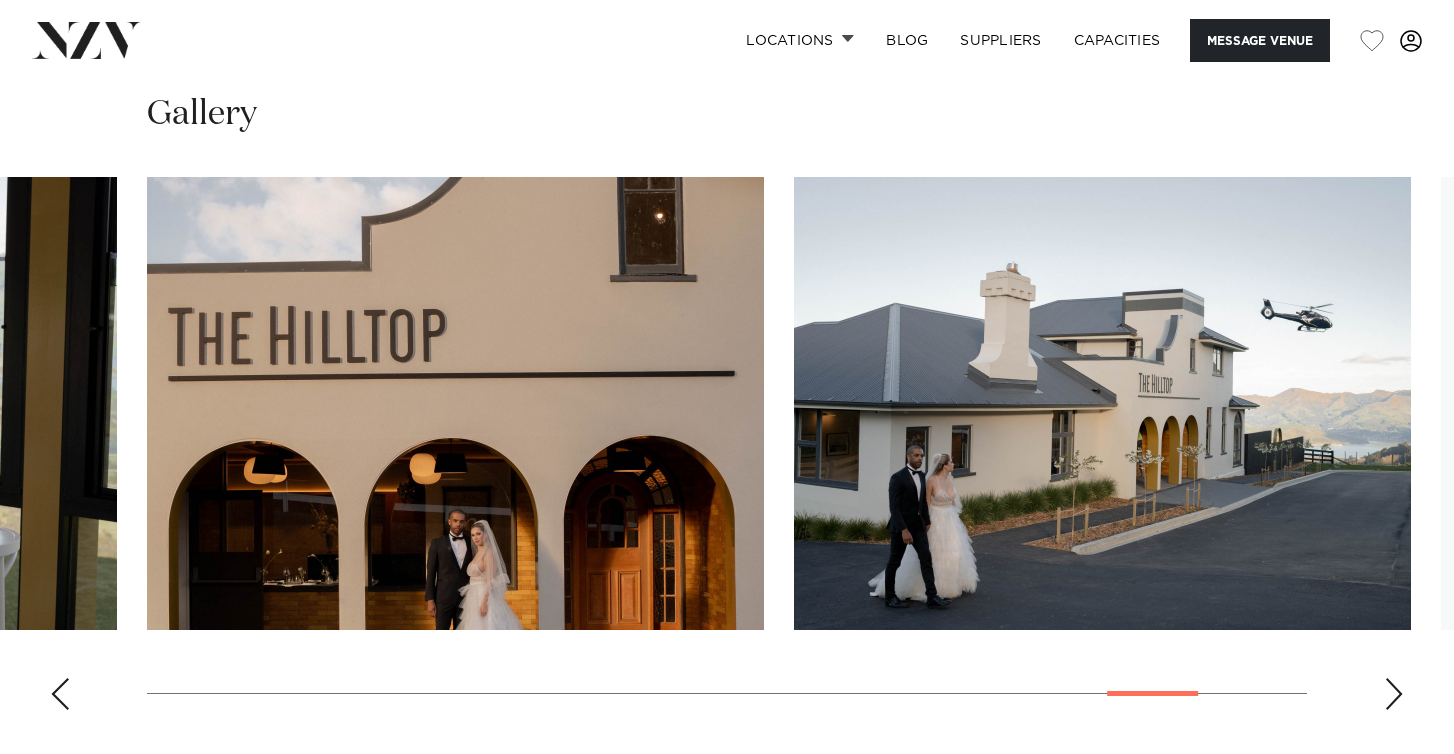 click at bounding box center (1394, 694) 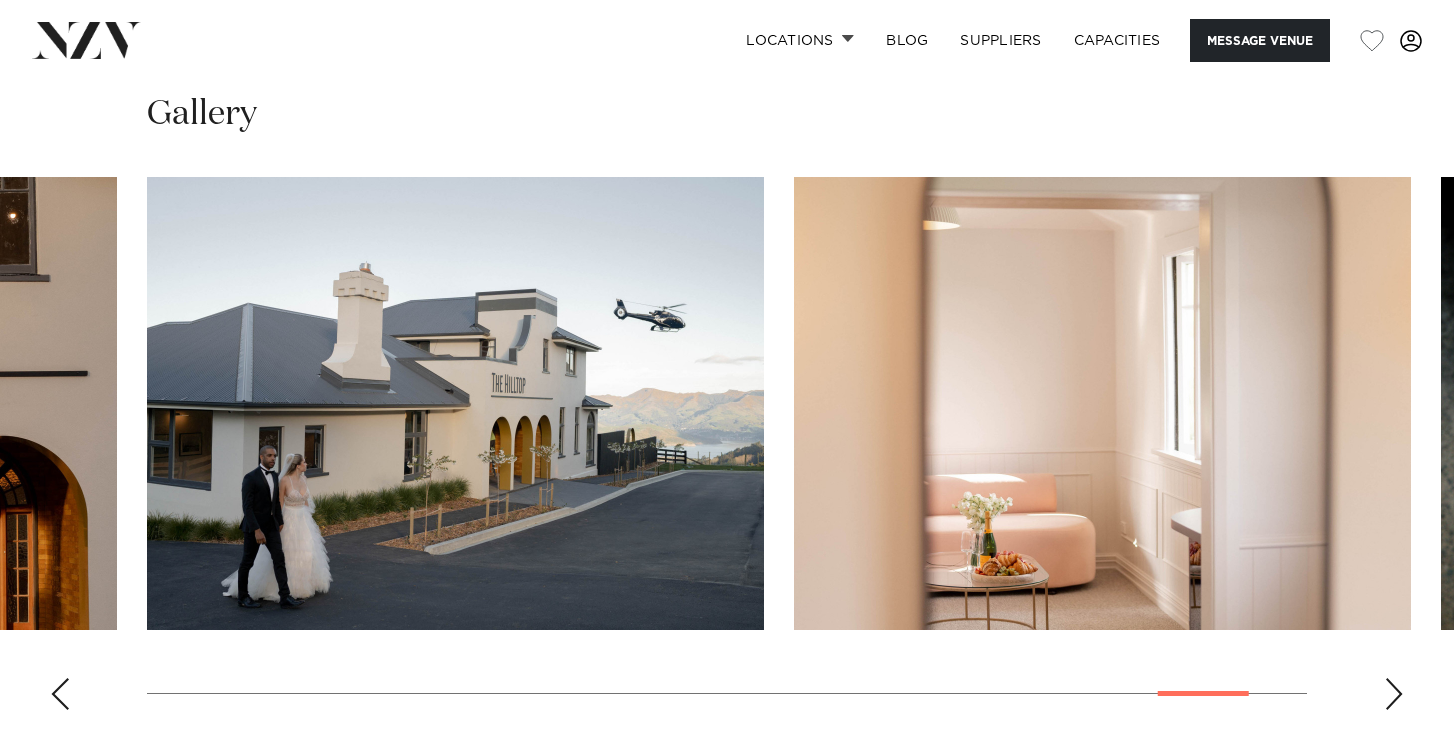 click at bounding box center (1394, 694) 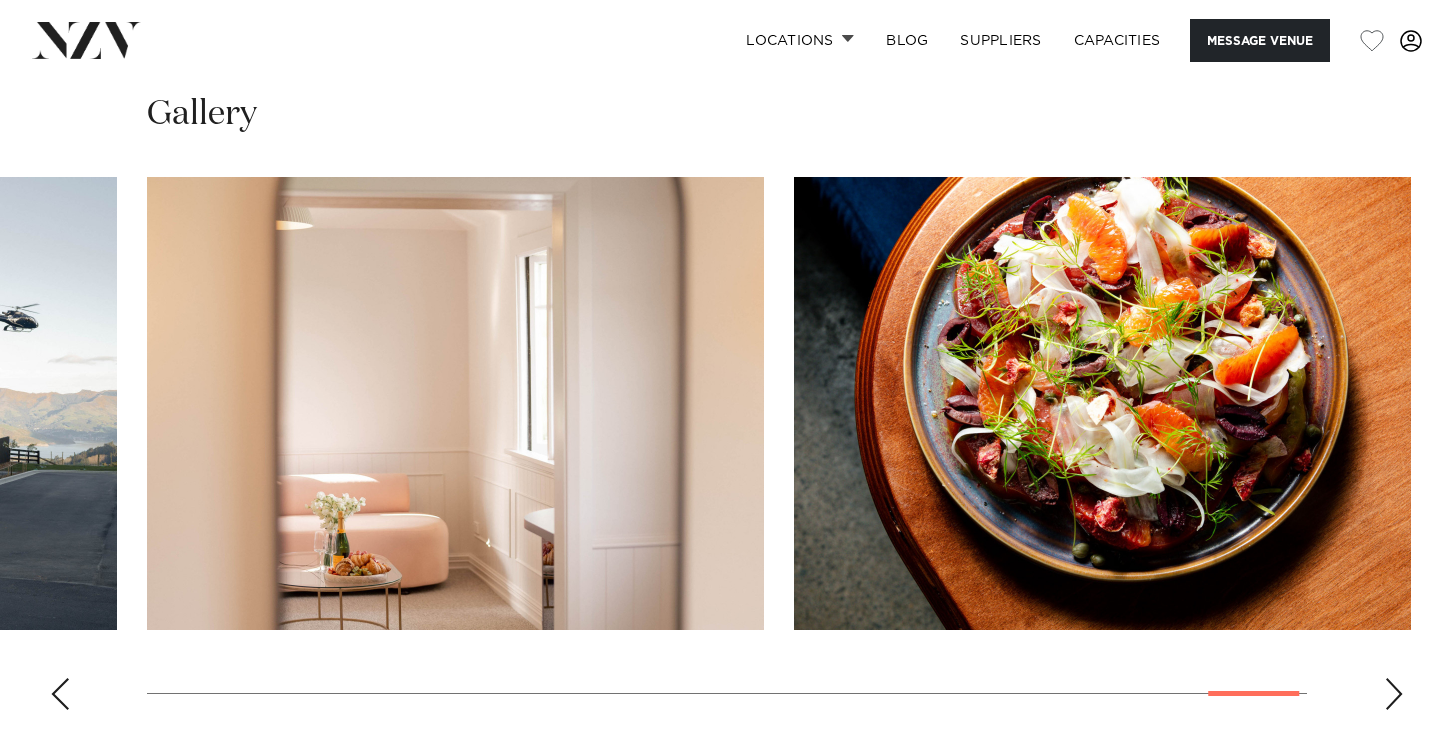 click at bounding box center (1394, 694) 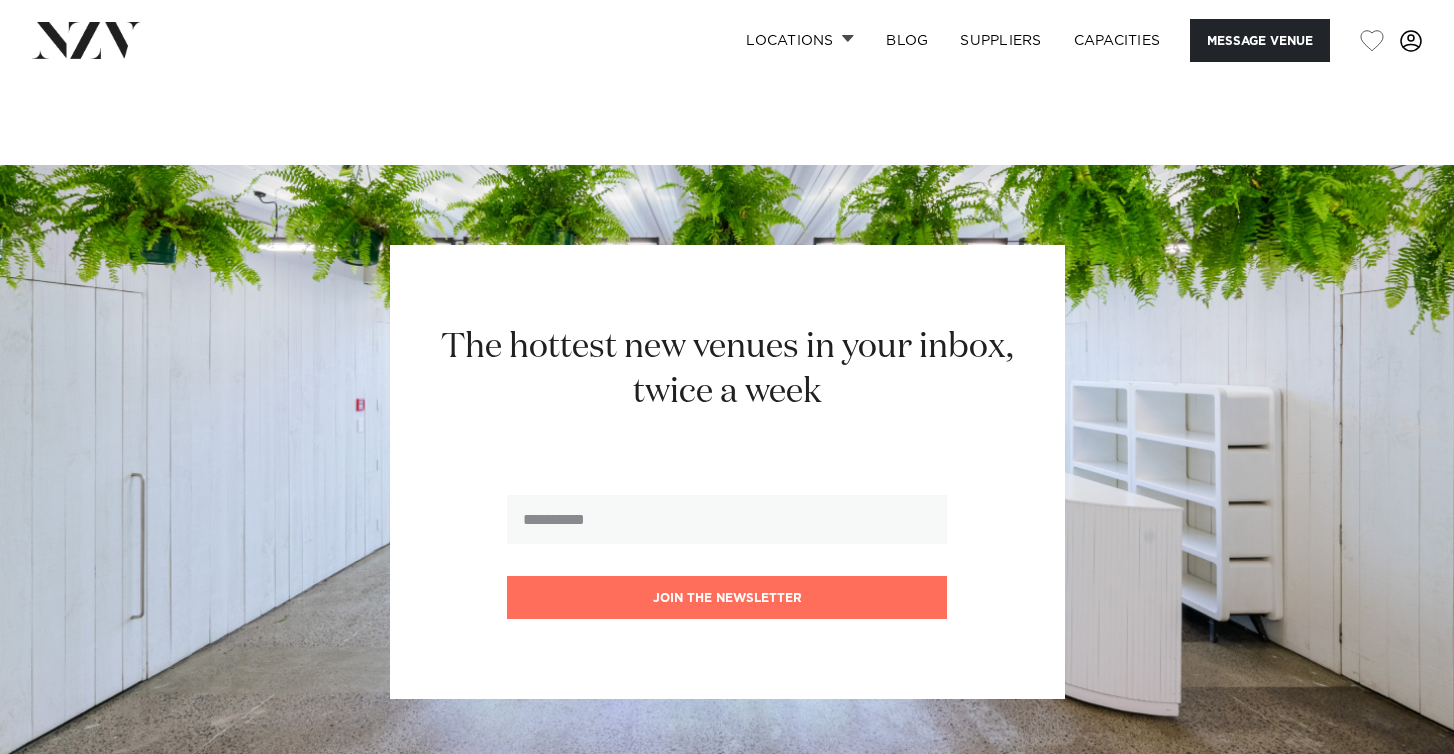 scroll, scrollTop: 2748, scrollLeft: 0, axis: vertical 